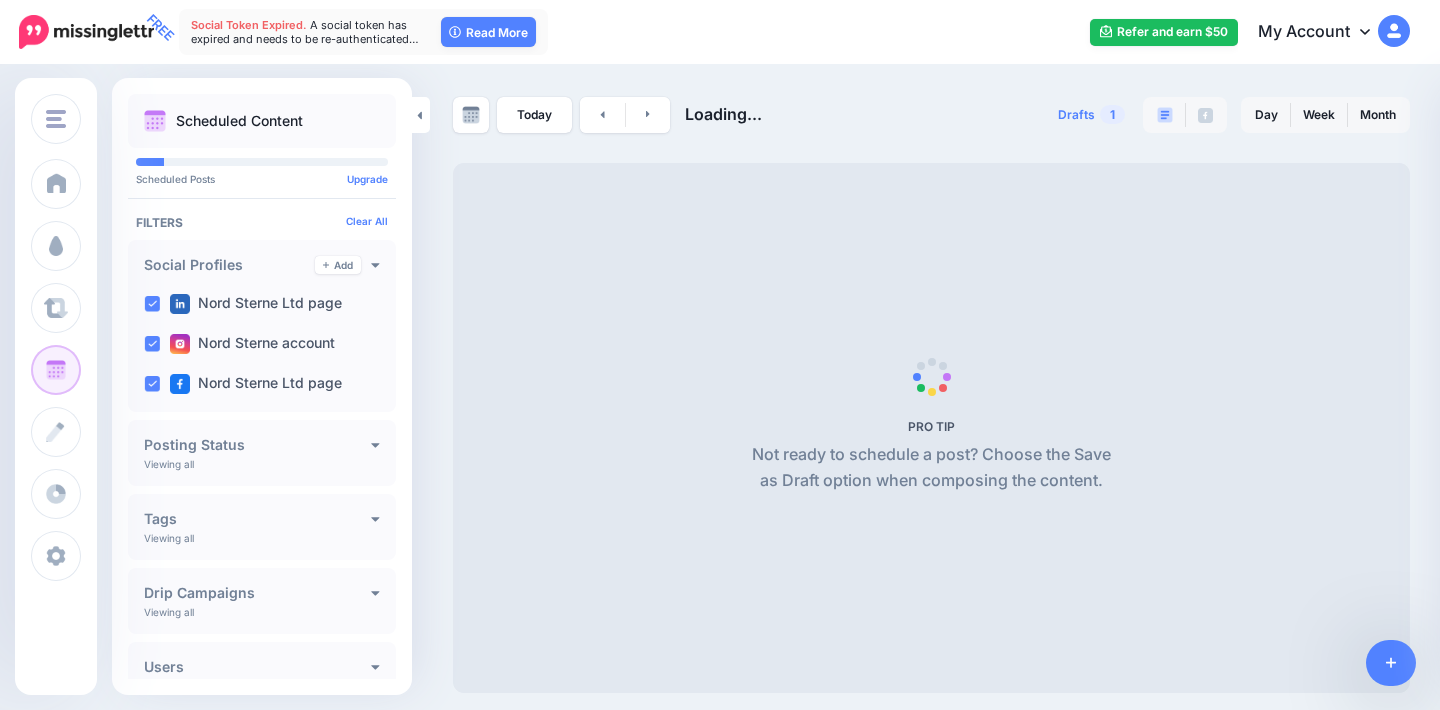 scroll, scrollTop: 0, scrollLeft: 0, axis: both 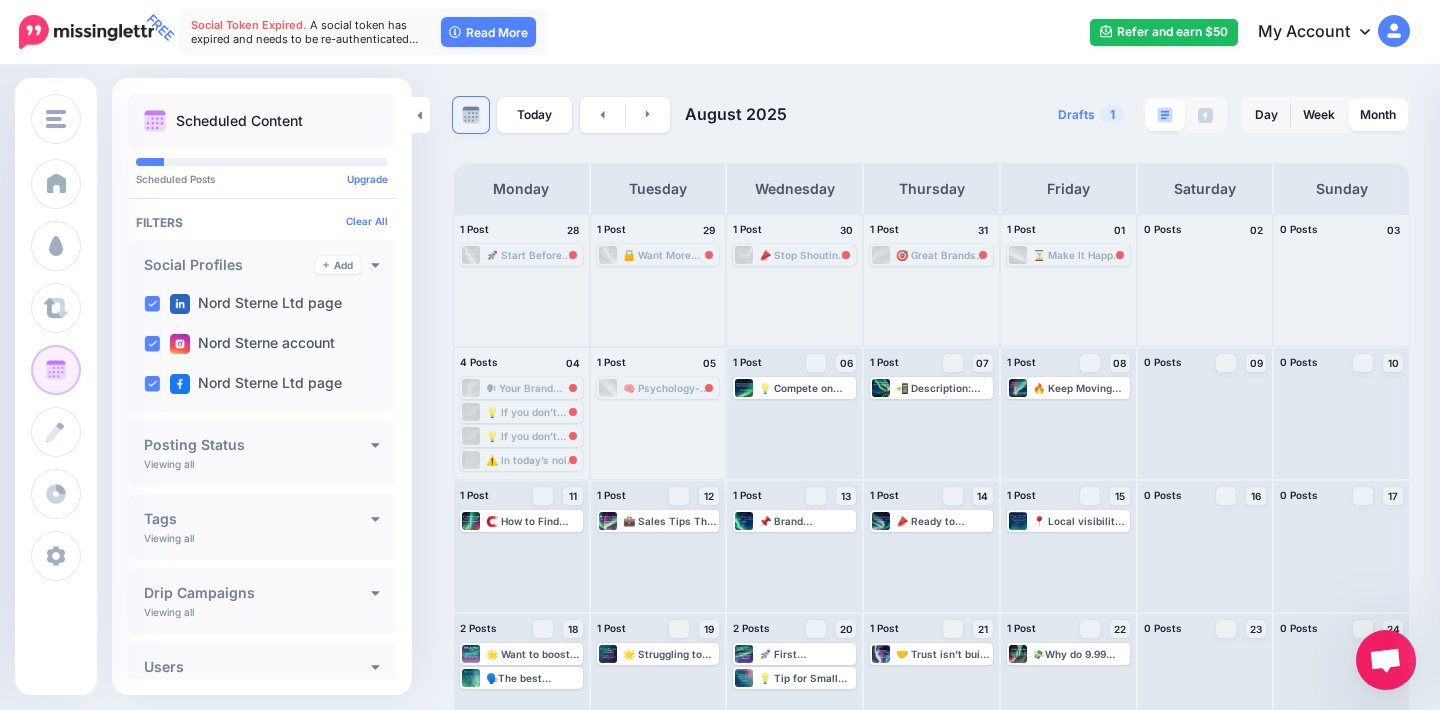 click at bounding box center (471, 115) 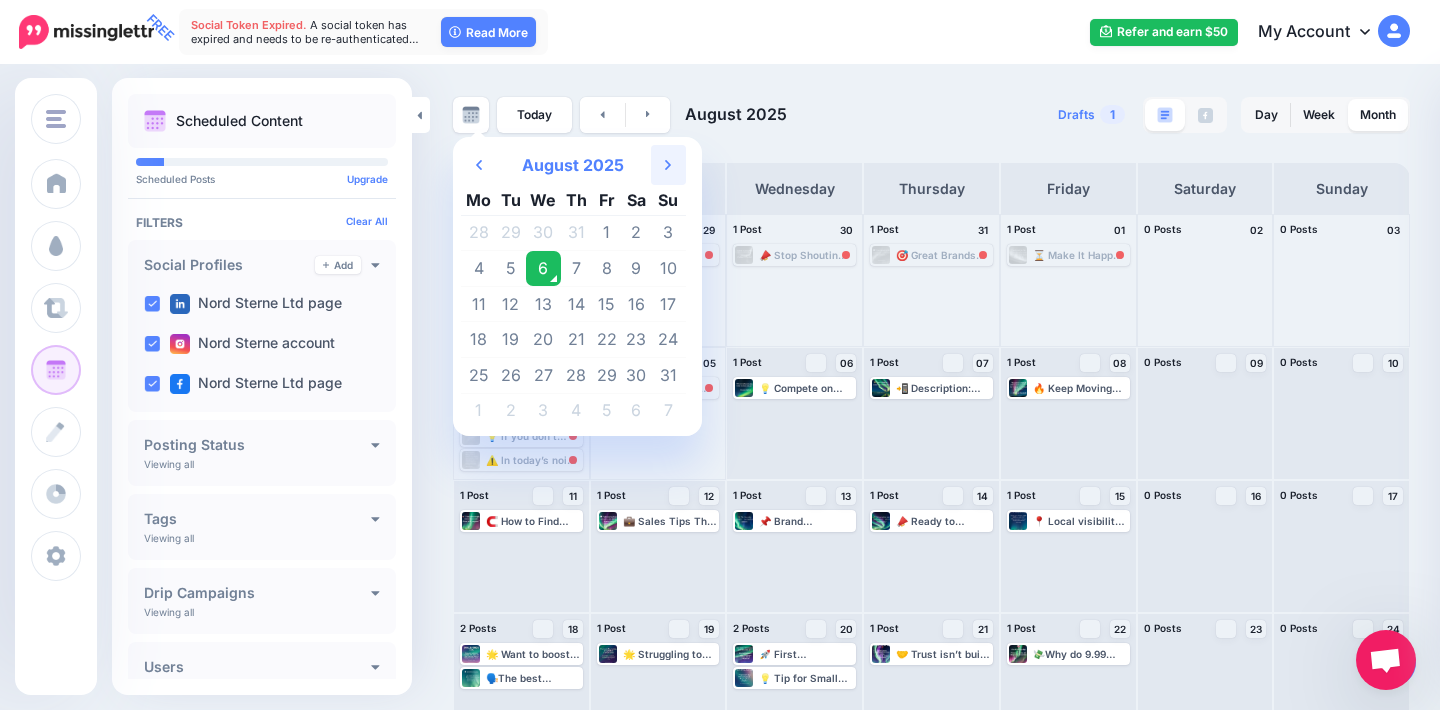 click on "Next Month" 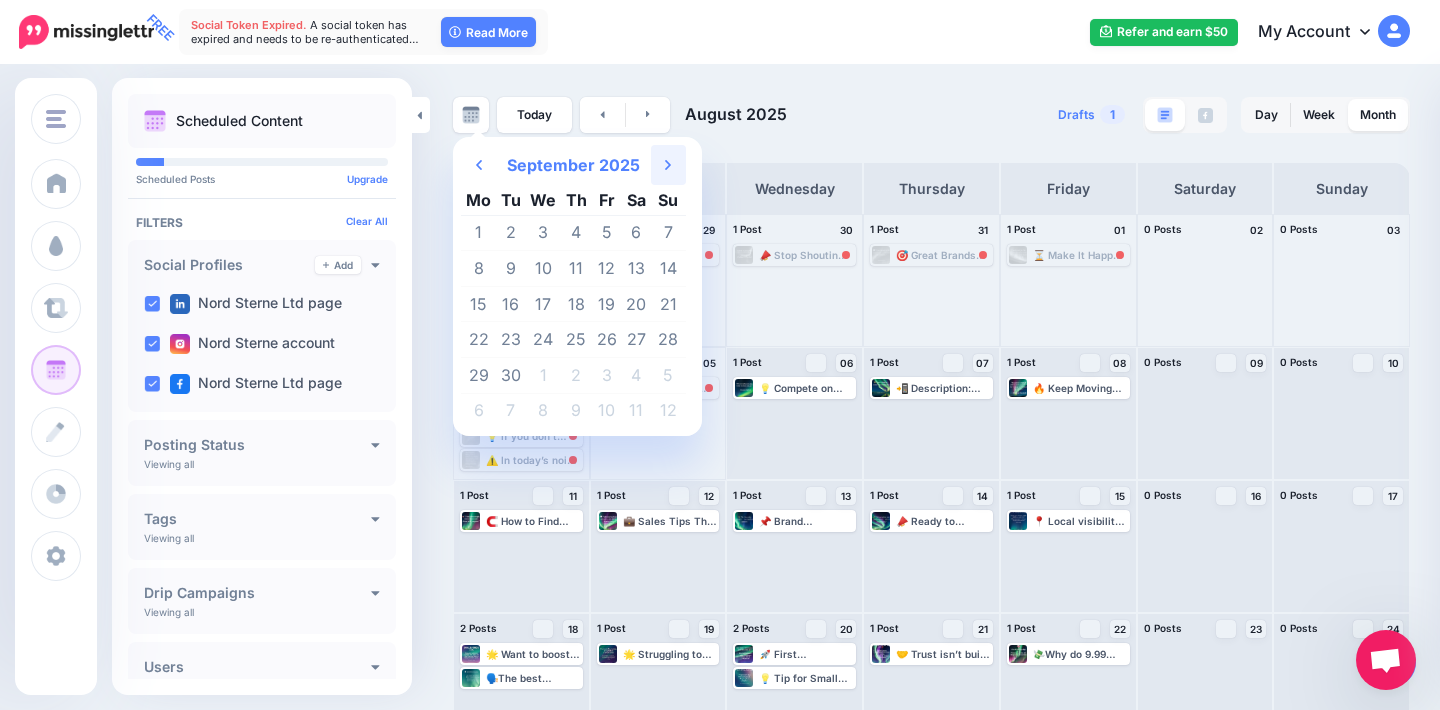 click on "Next Month" at bounding box center [668, 165] 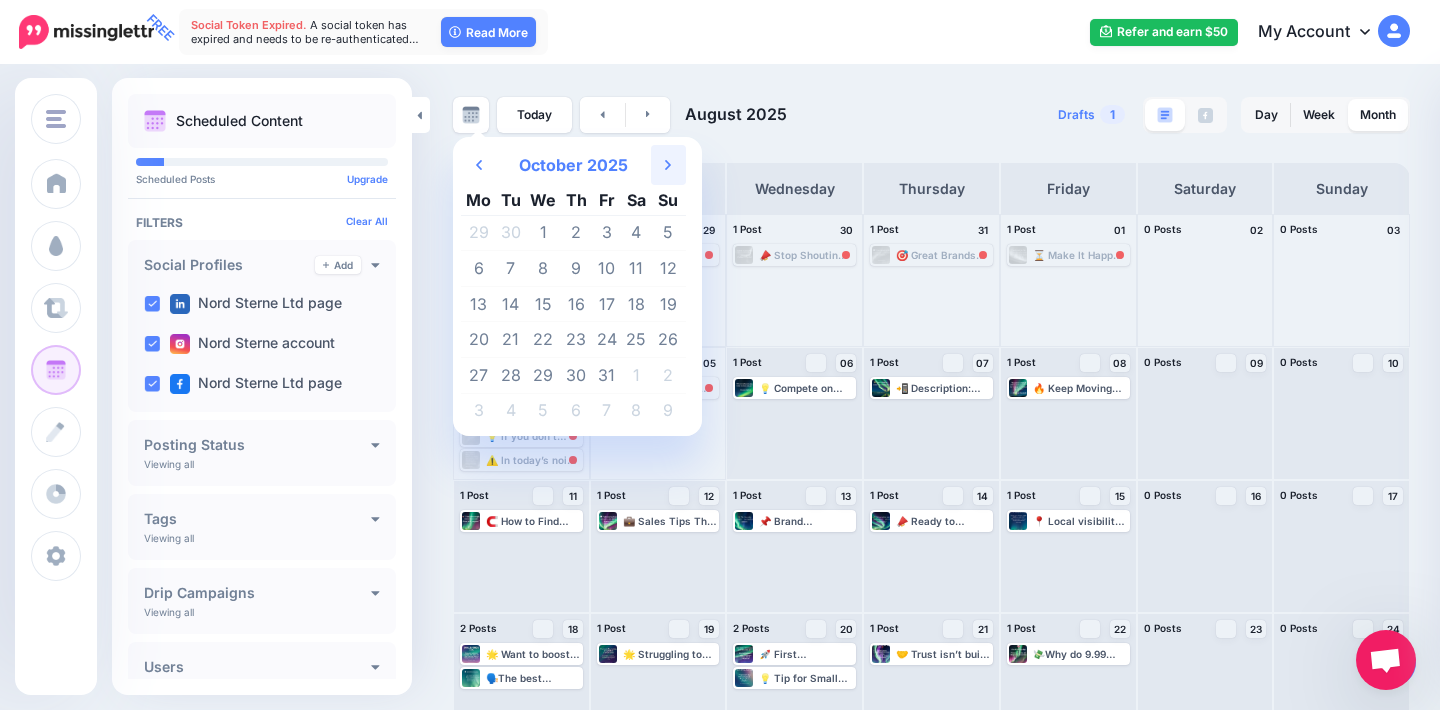 click on "Next Month" at bounding box center [668, 165] 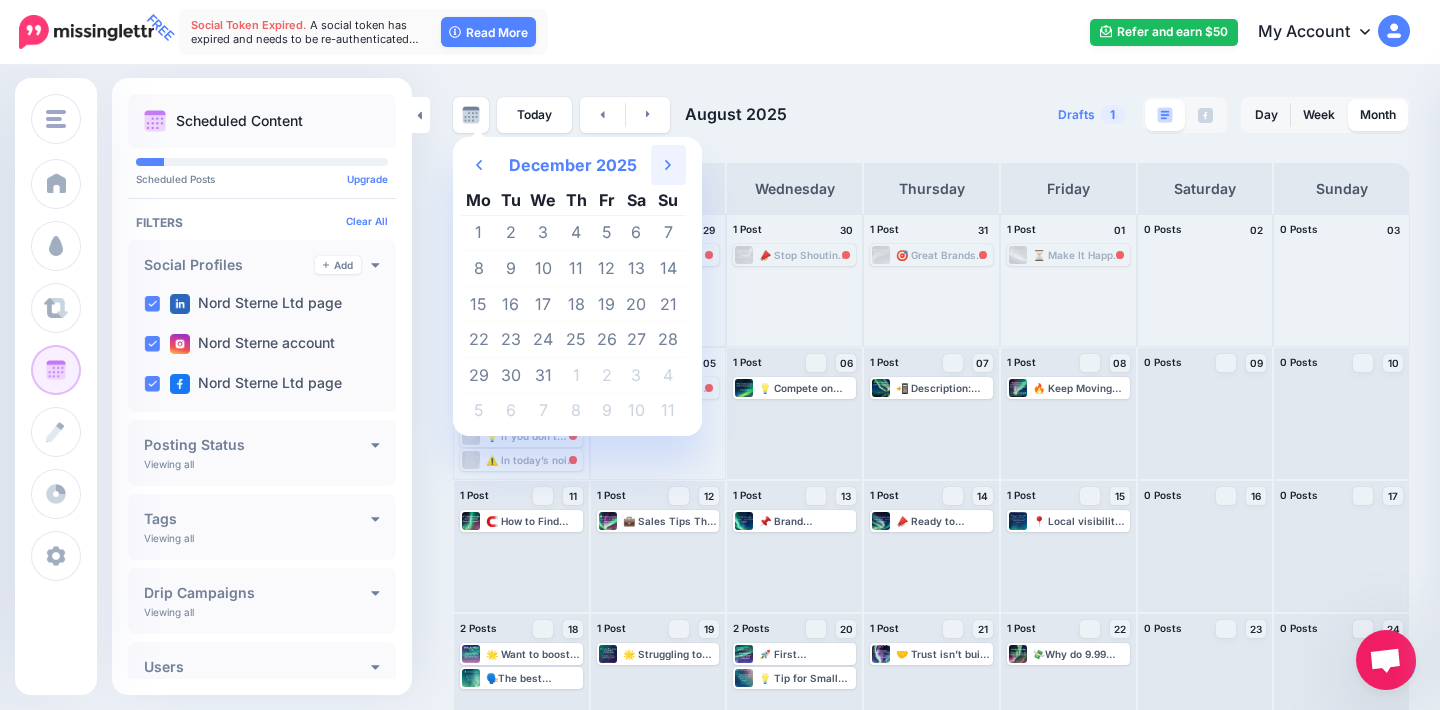 click on "Next Month" at bounding box center [668, 165] 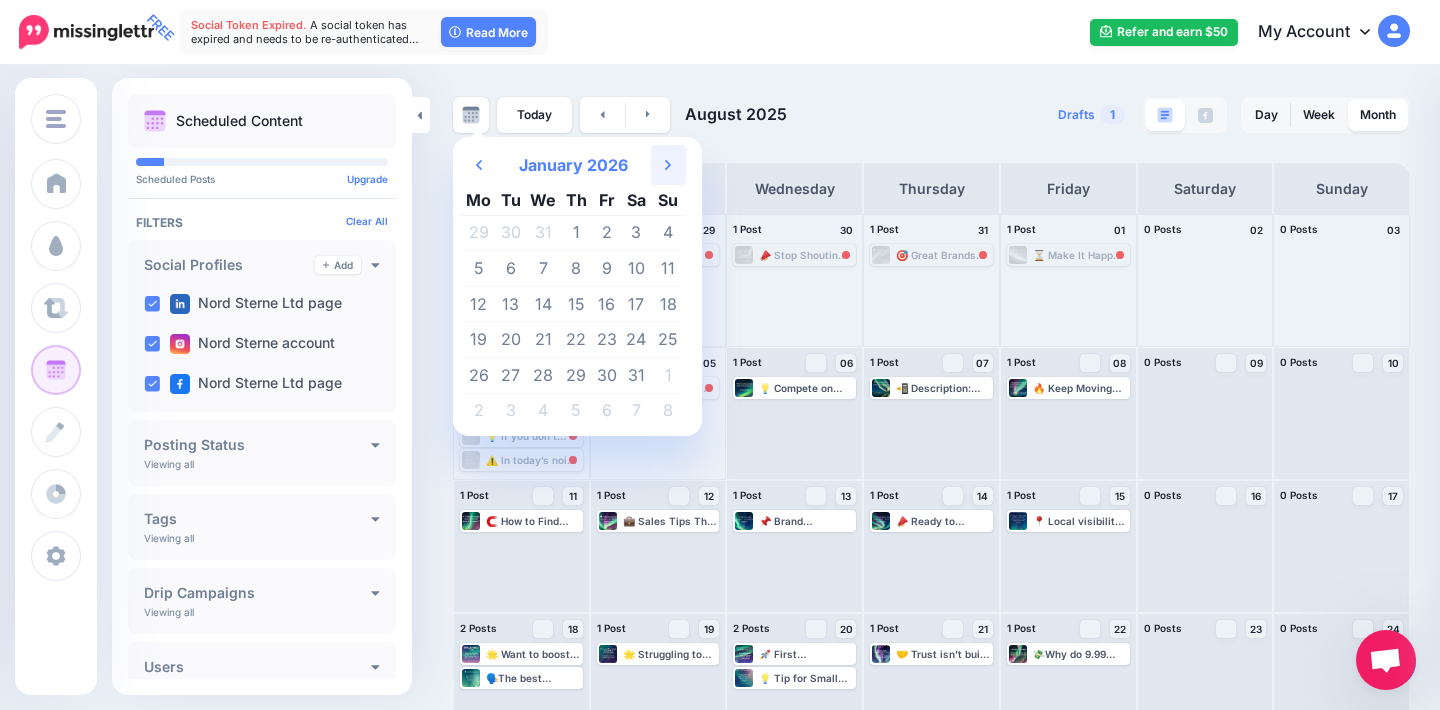 click on "Next Month" at bounding box center [668, 165] 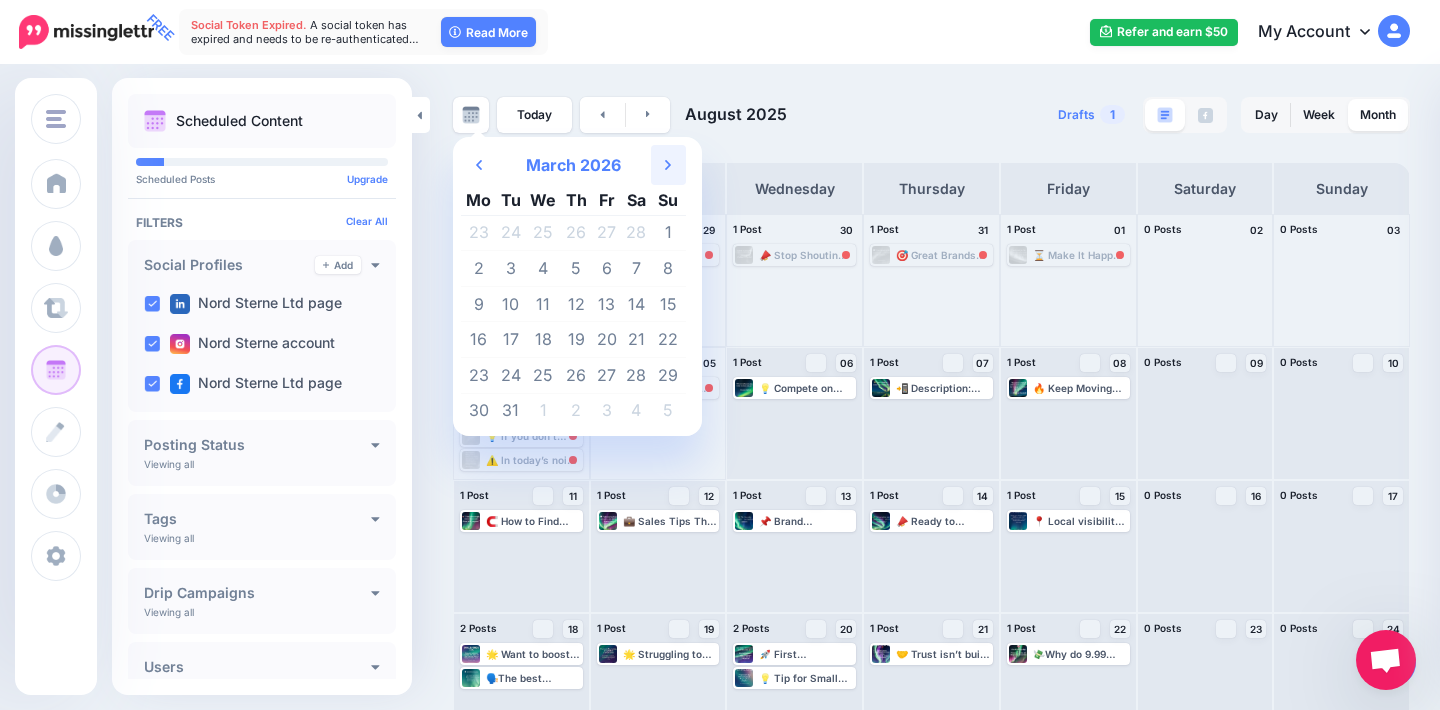 click on "Next Month" at bounding box center (668, 165) 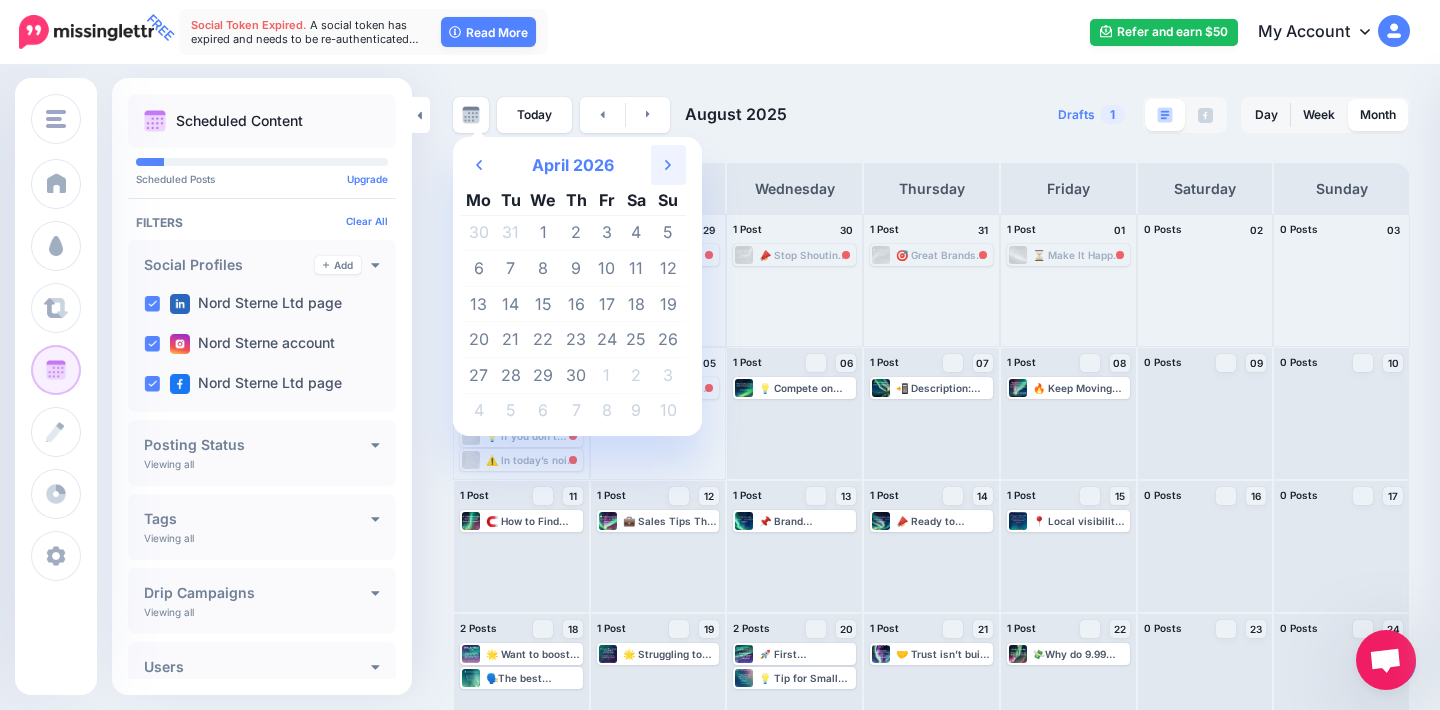 click on "Next Month" at bounding box center [668, 165] 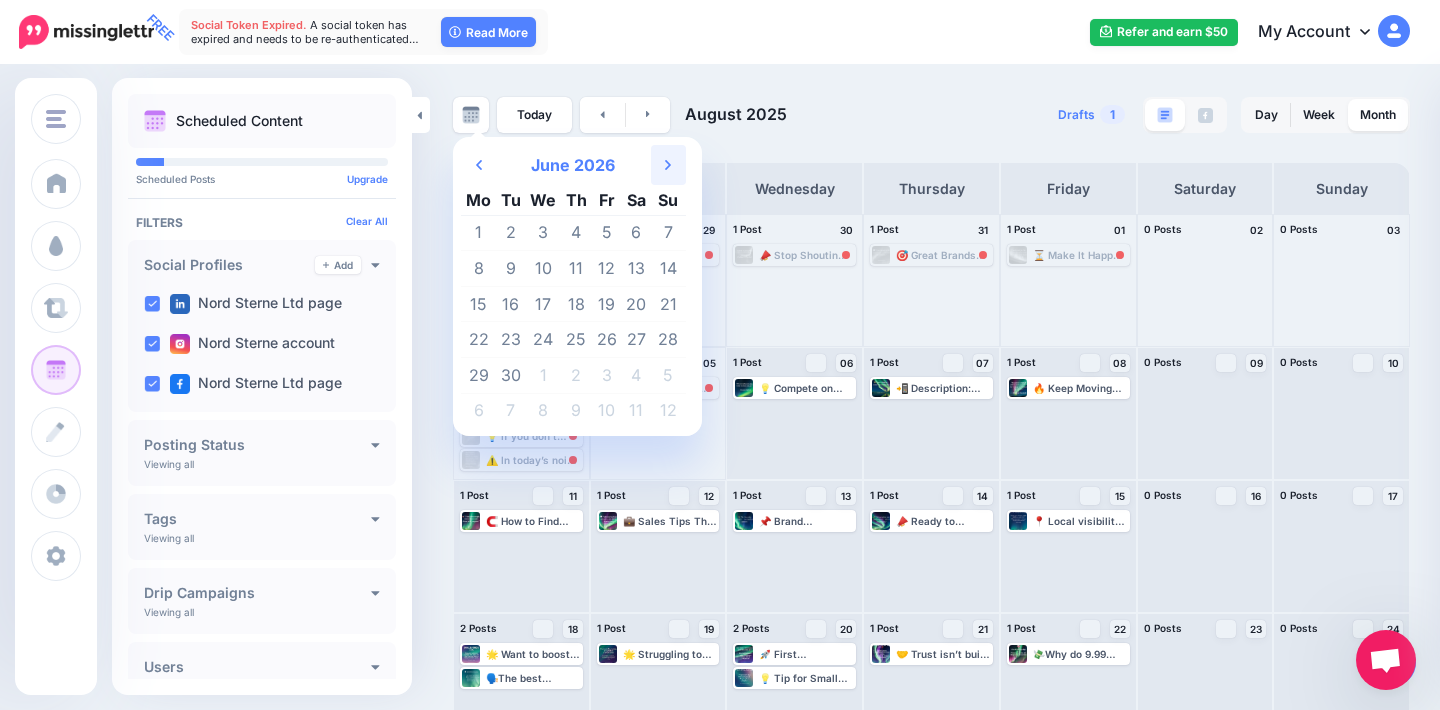 click on "Next Month" at bounding box center (668, 165) 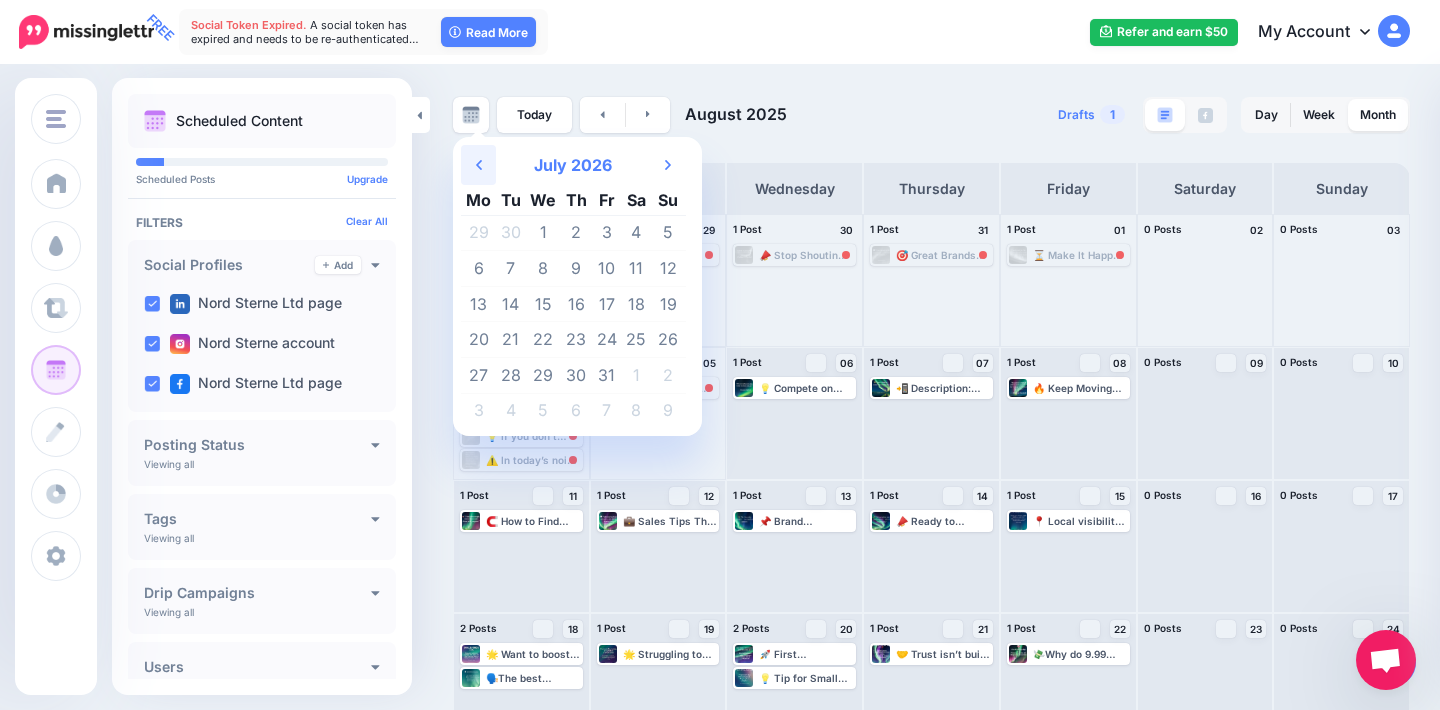 click on "Previous Month" at bounding box center [478, 165] 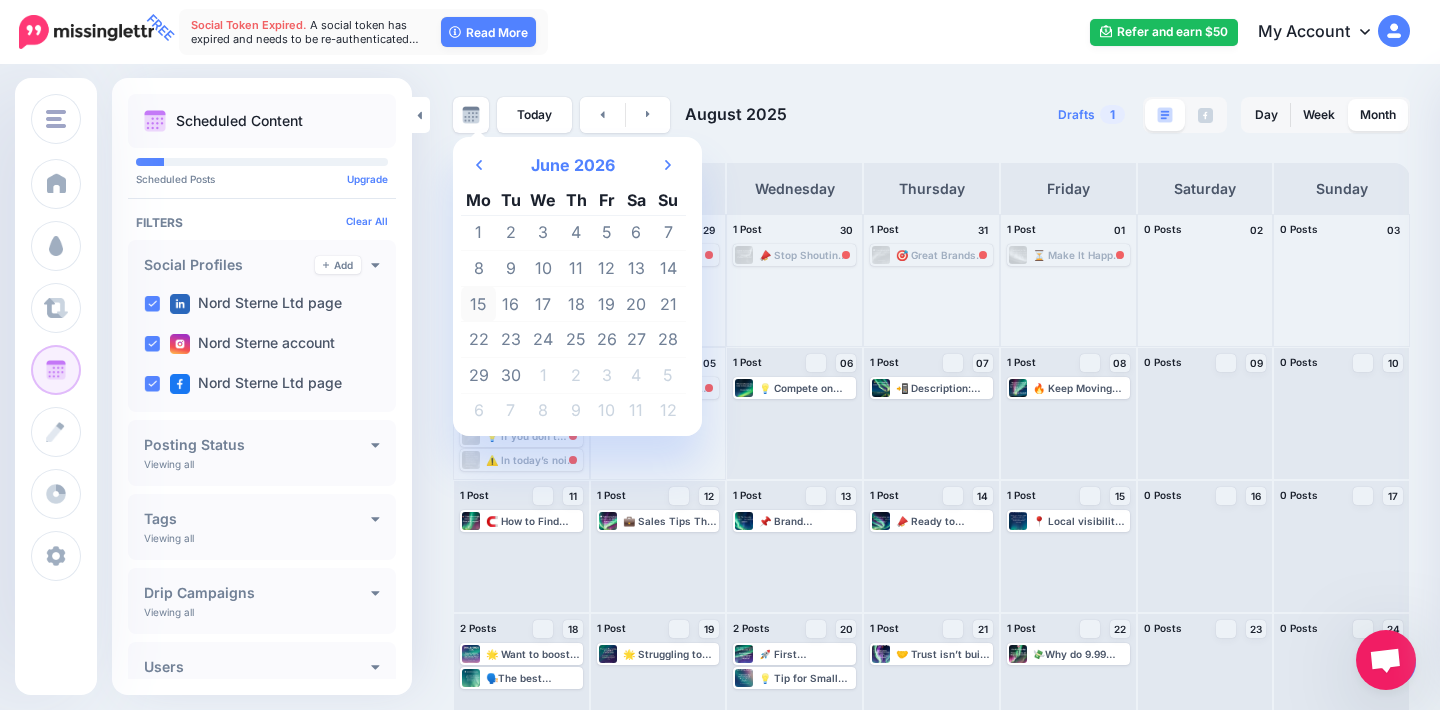 click on "15" at bounding box center [478, 304] 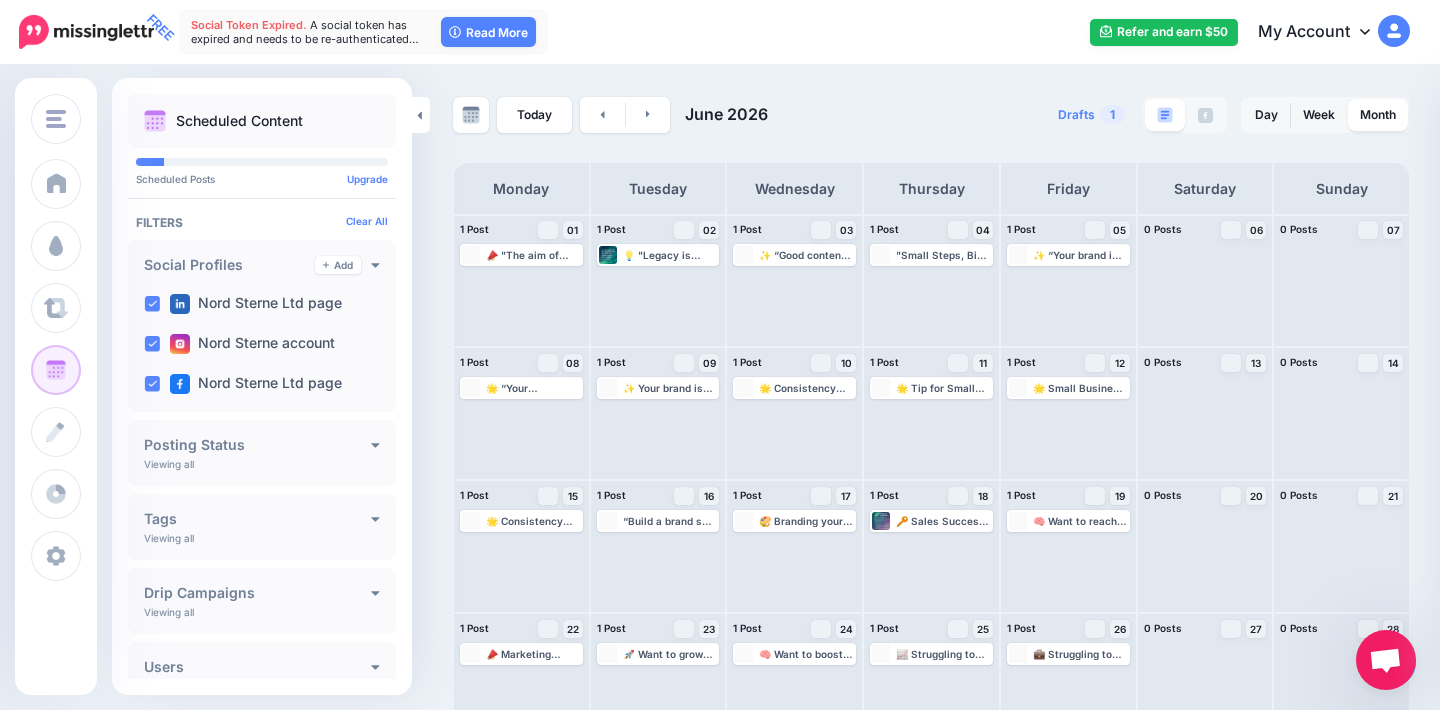 scroll, scrollTop: 0, scrollLeft: 0, axis: both 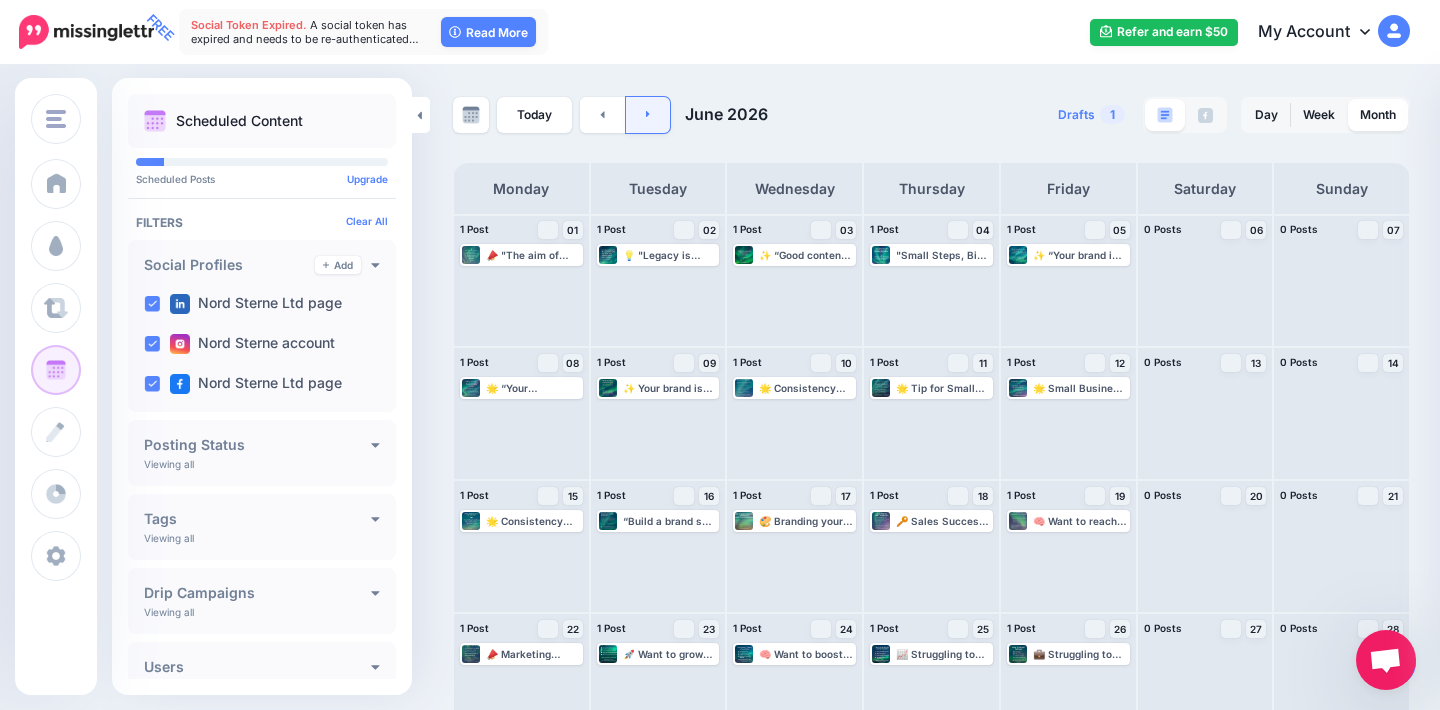 click 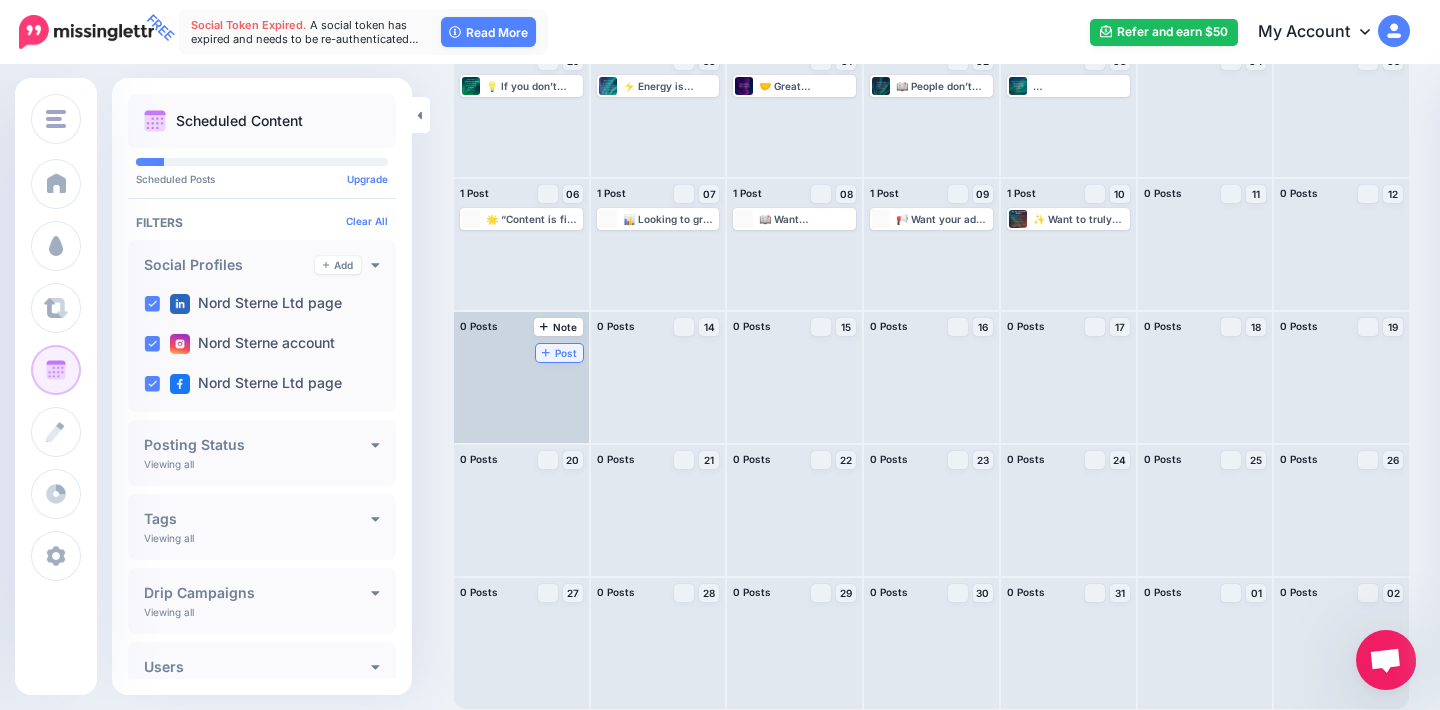 scroll, scrollTop: 169, scrollLeft: 0, axis: vertical 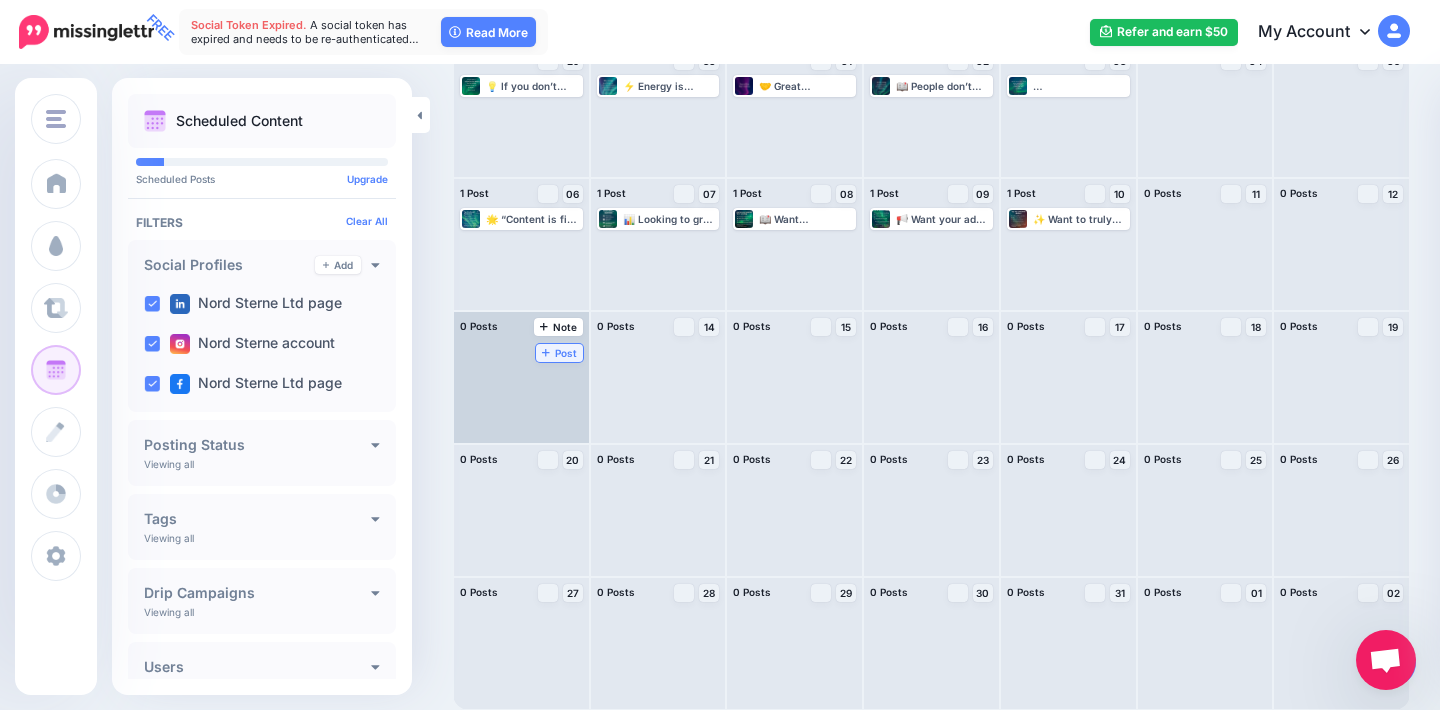 click on "Post" at bounding box center [559, 353] 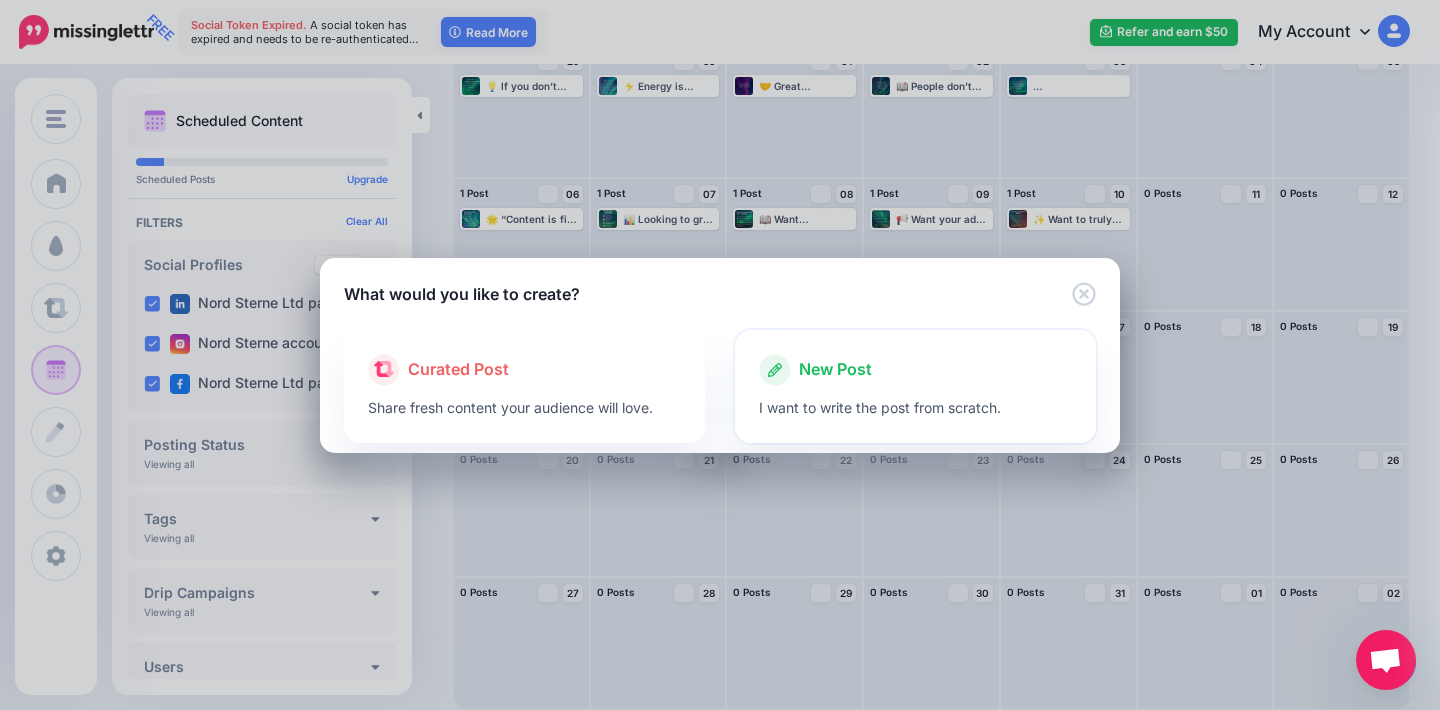 click on "New Post" at bounding box center [835, 370] 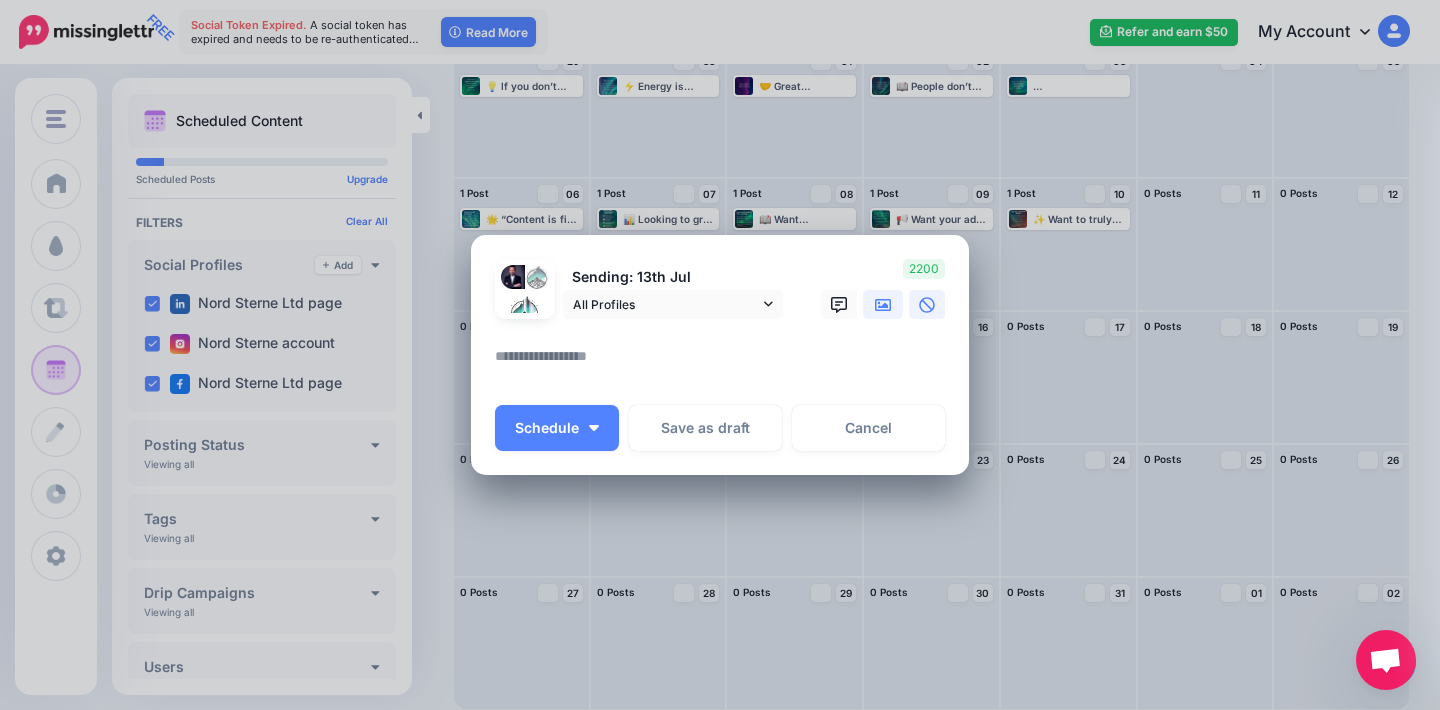 click 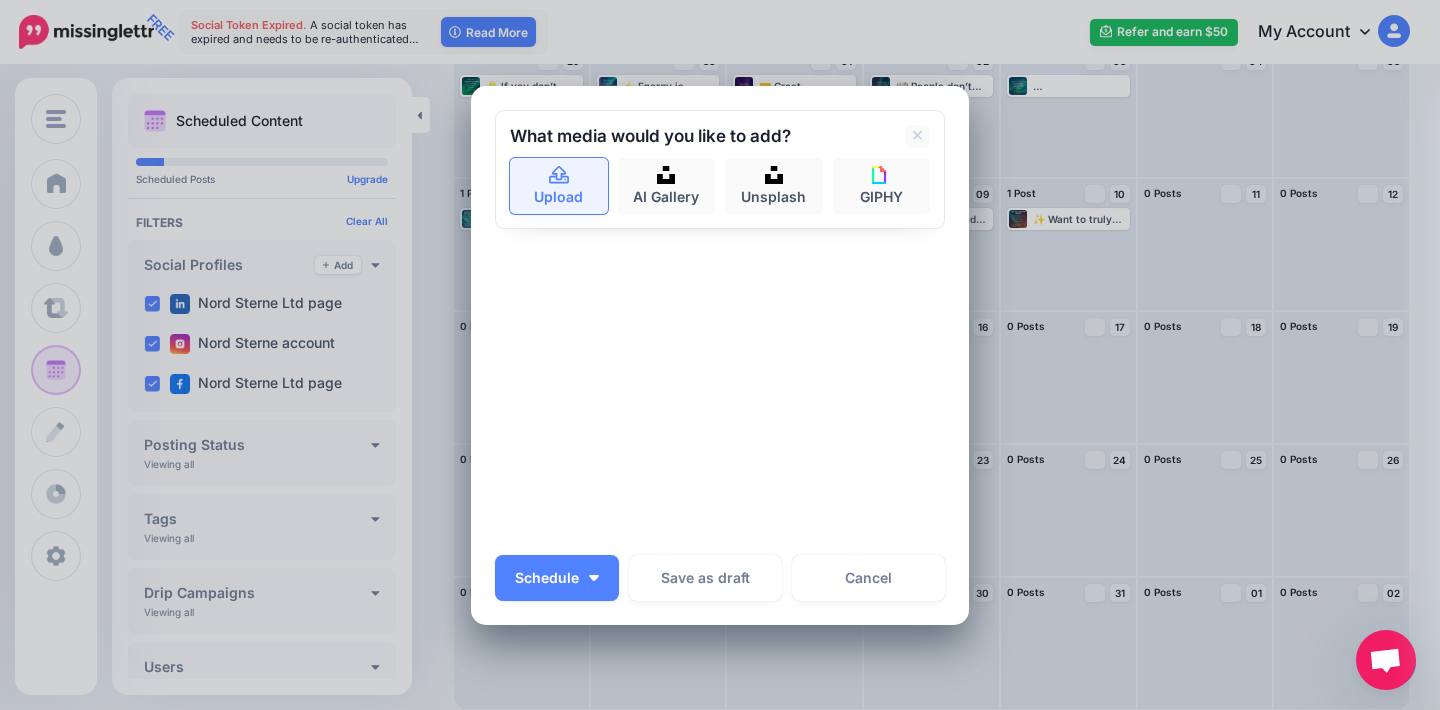 click on "Upload" at bounding box center [559, 186] 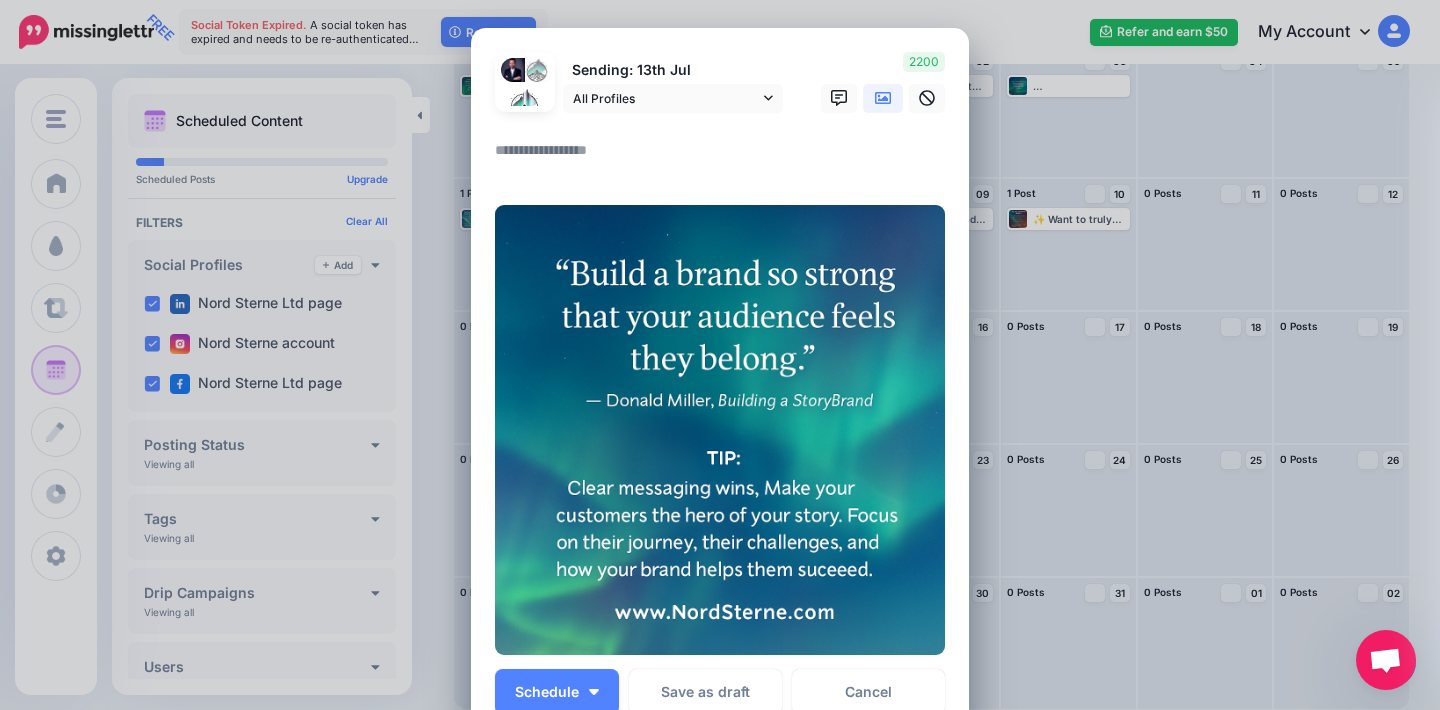 click at bounding box center [725, 157] 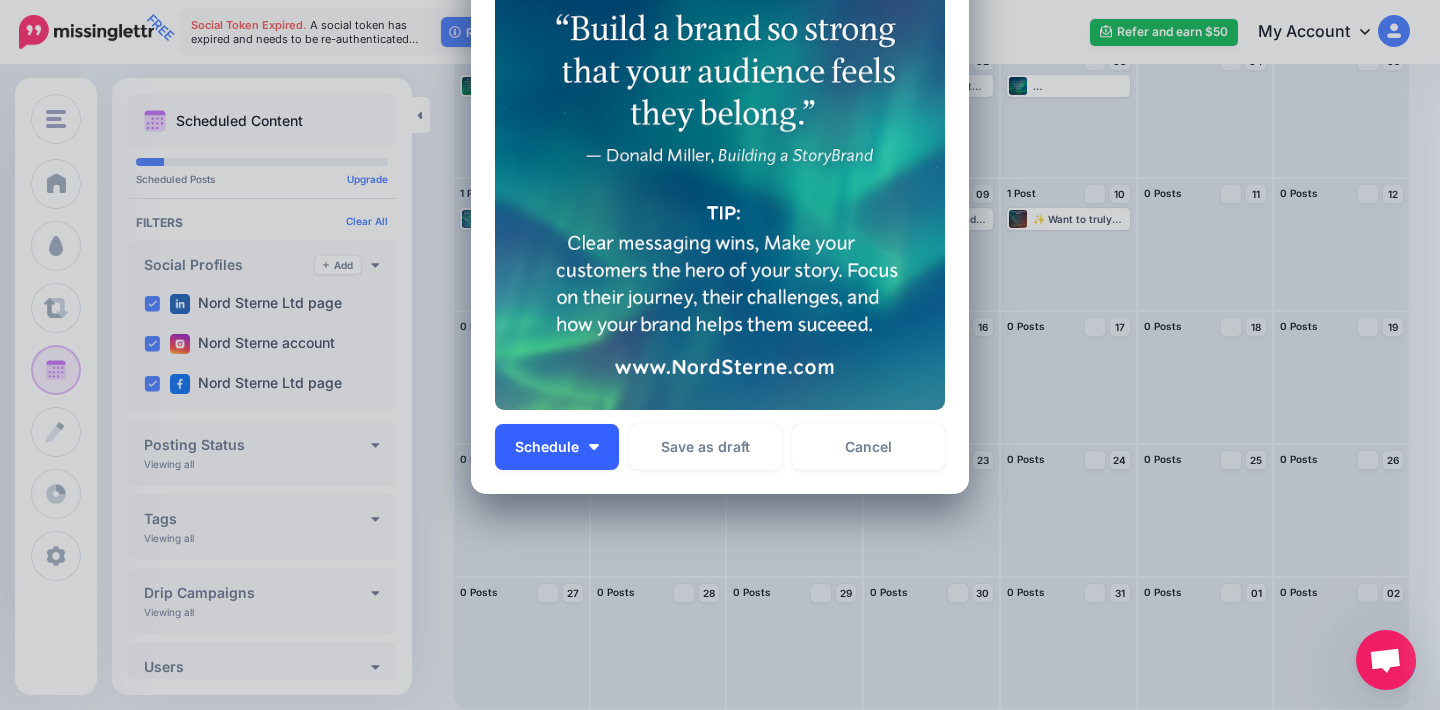 type on "**********" 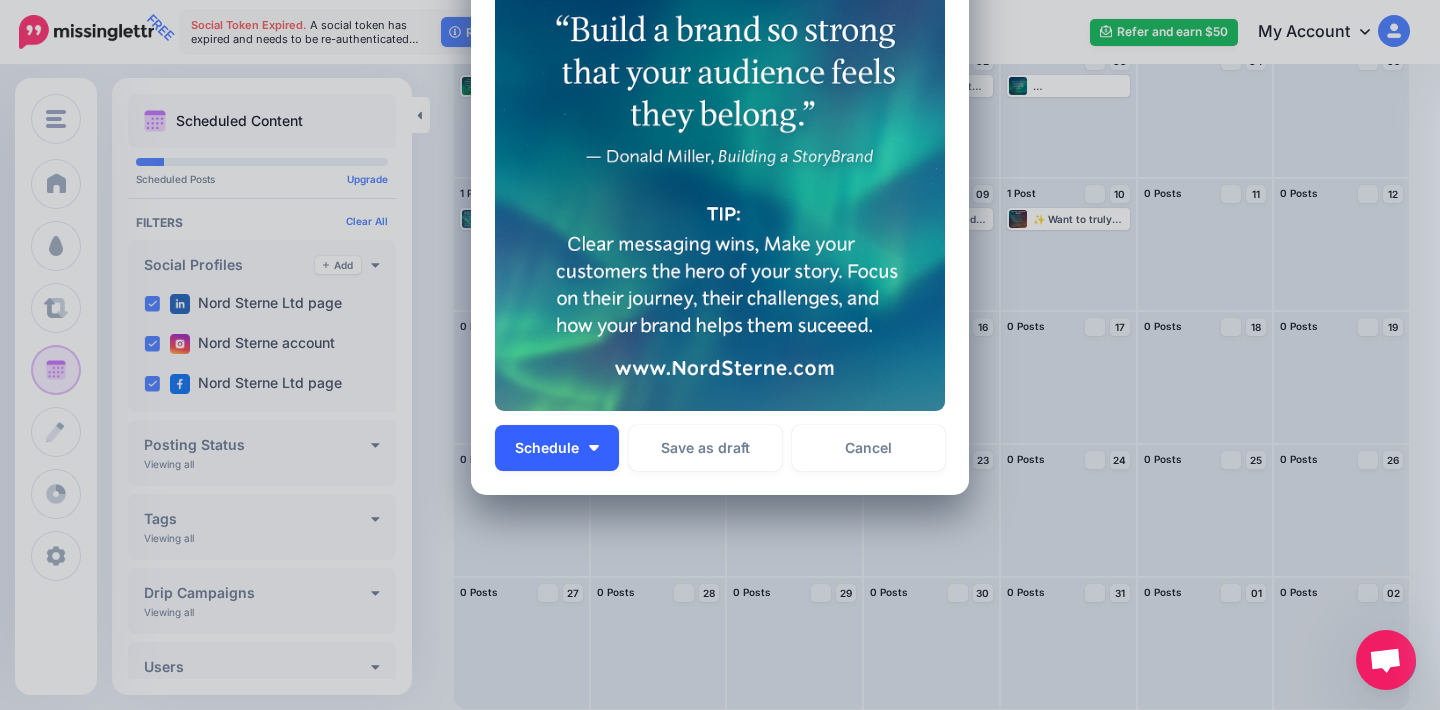 click on "Schedule" at bounding box center (547, 448) 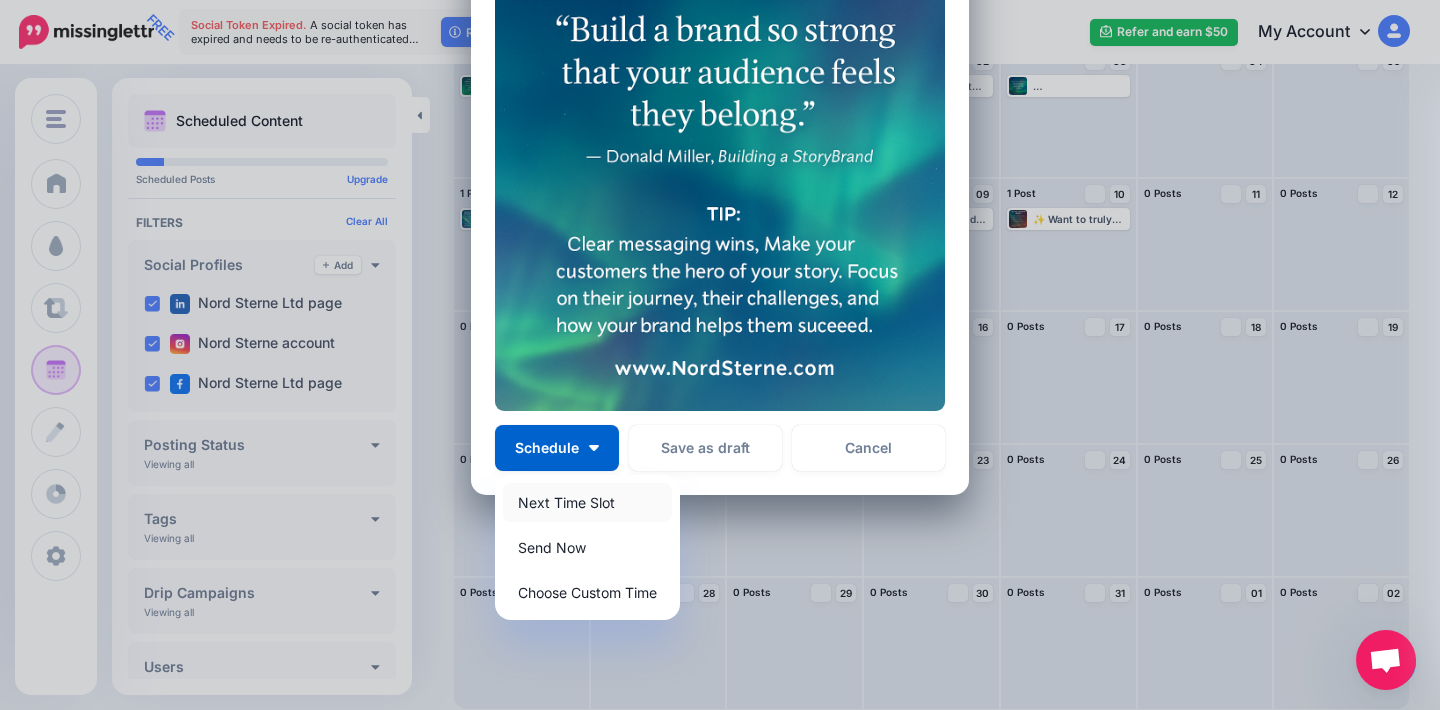click on "Next Time Slot" at bounding box center (587, 502) 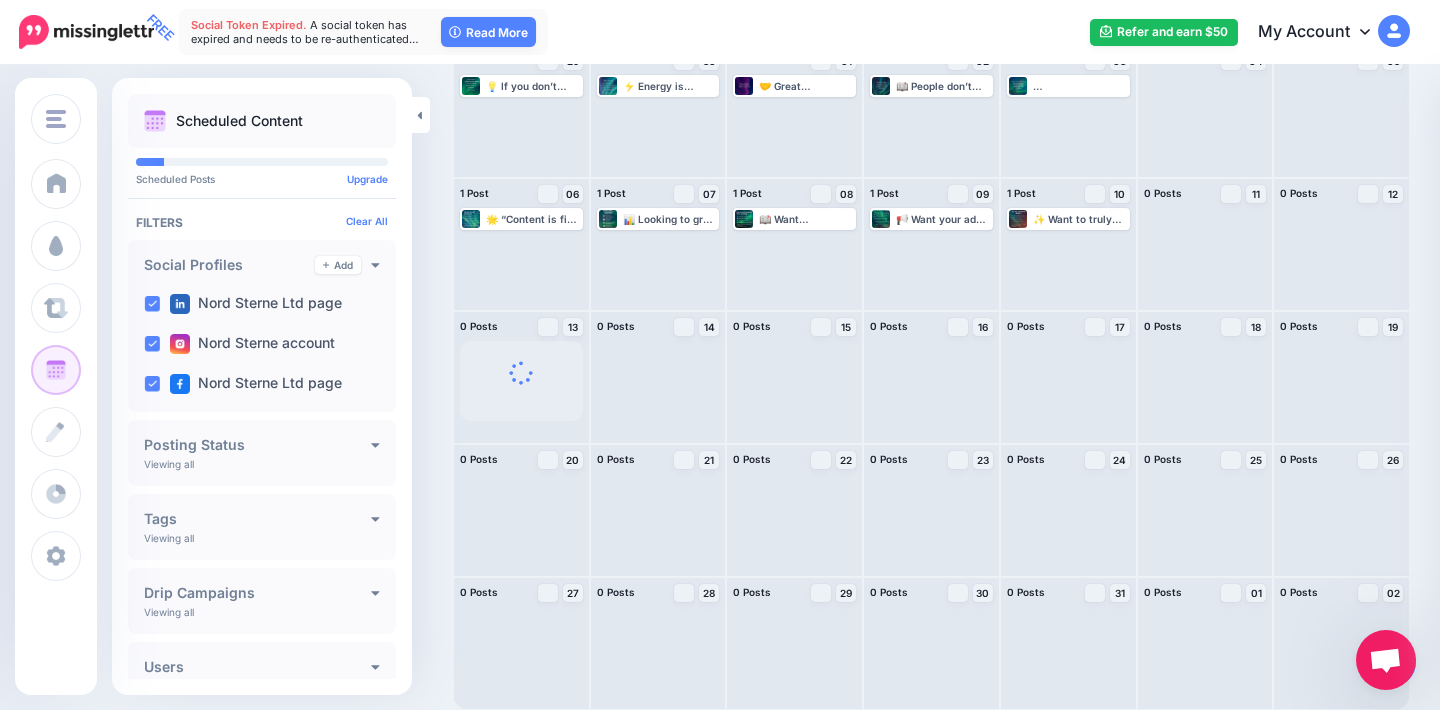 scroll, scrollTop: 0, scrollLeft: 0, axis: both 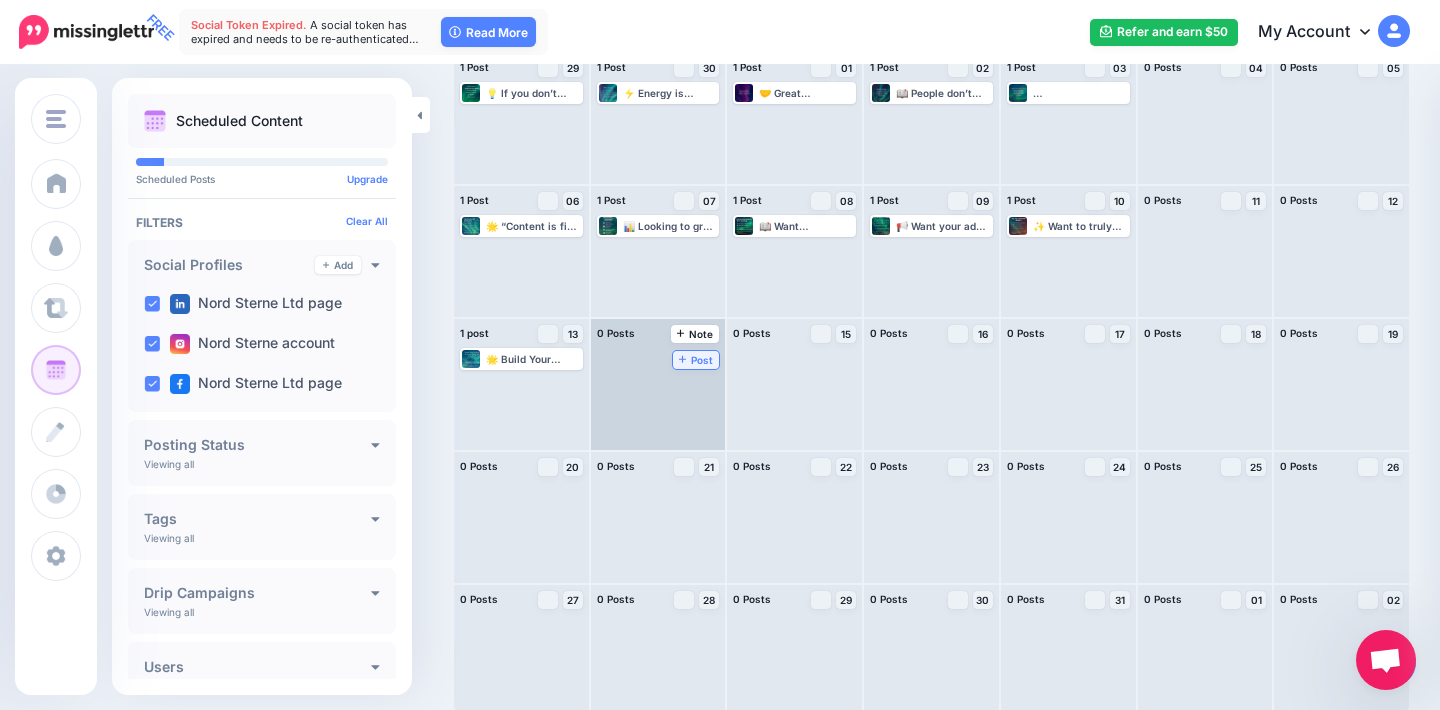 click on "Post" at bounding box center (696, 360) 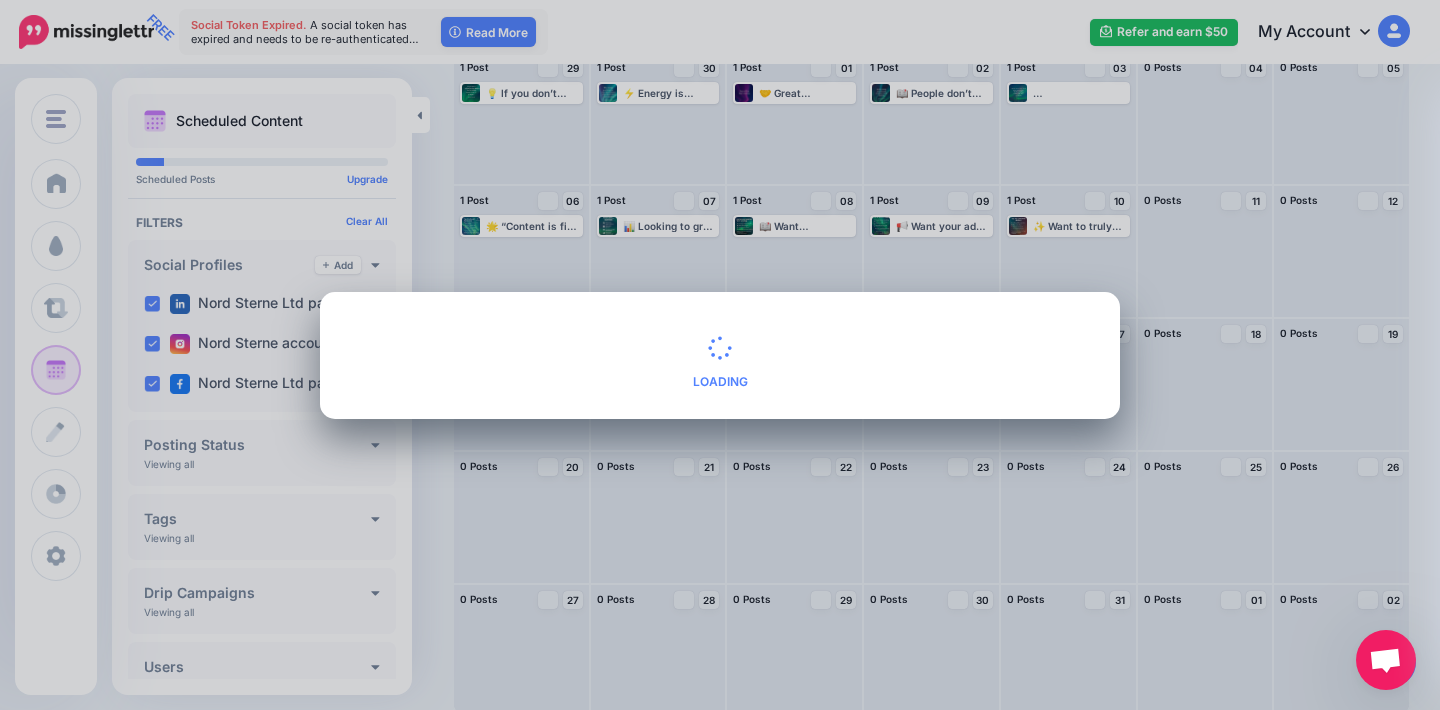 scroll, scrollTop: 0, scrollLeft: 0, axis: both 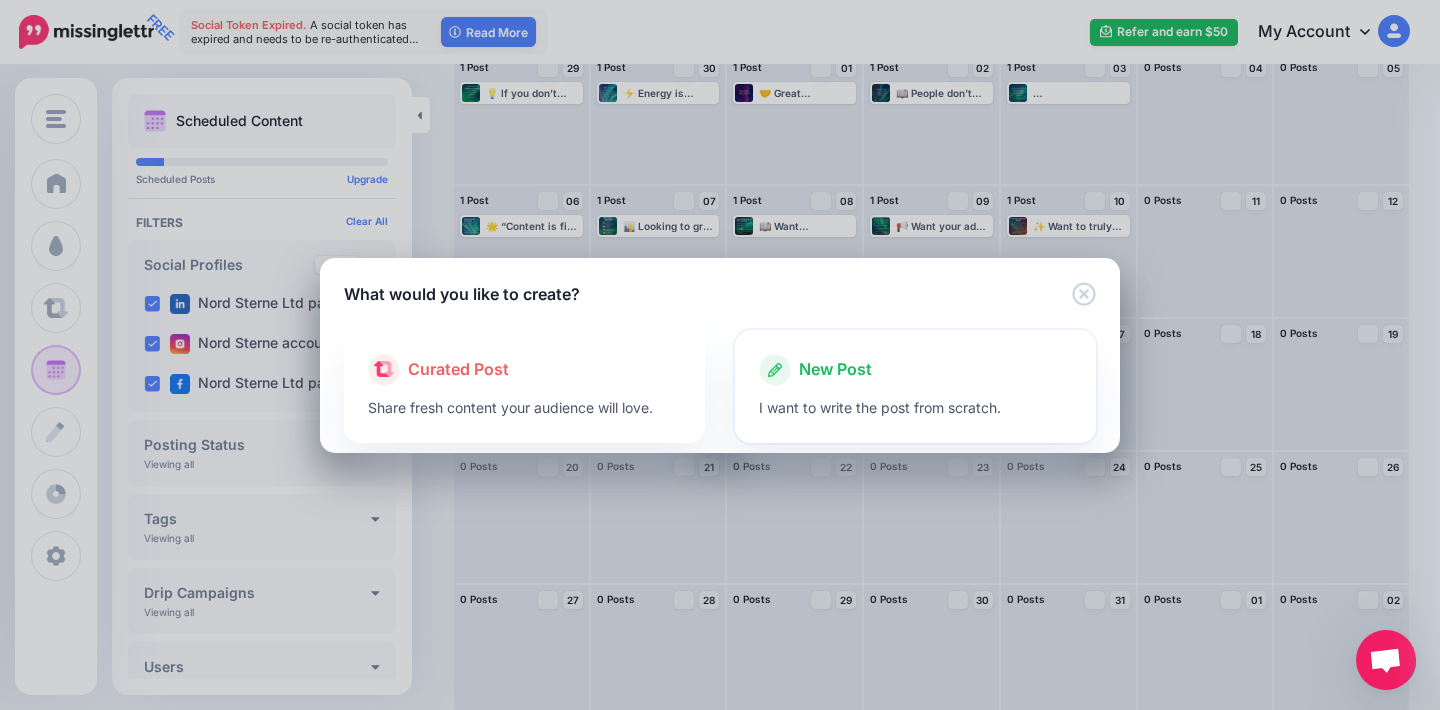 click on "New Post
I want to write the post from scratch." at bounding box center (915, 386) 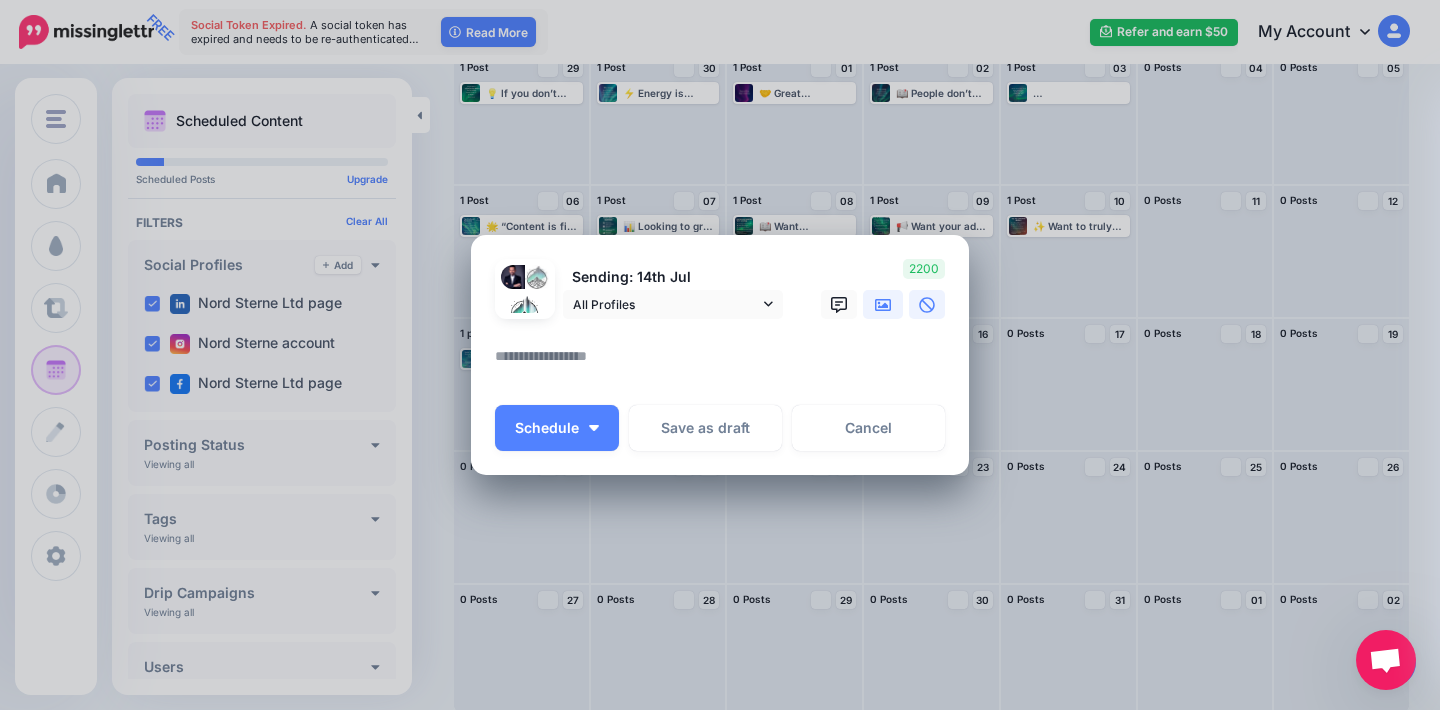 click 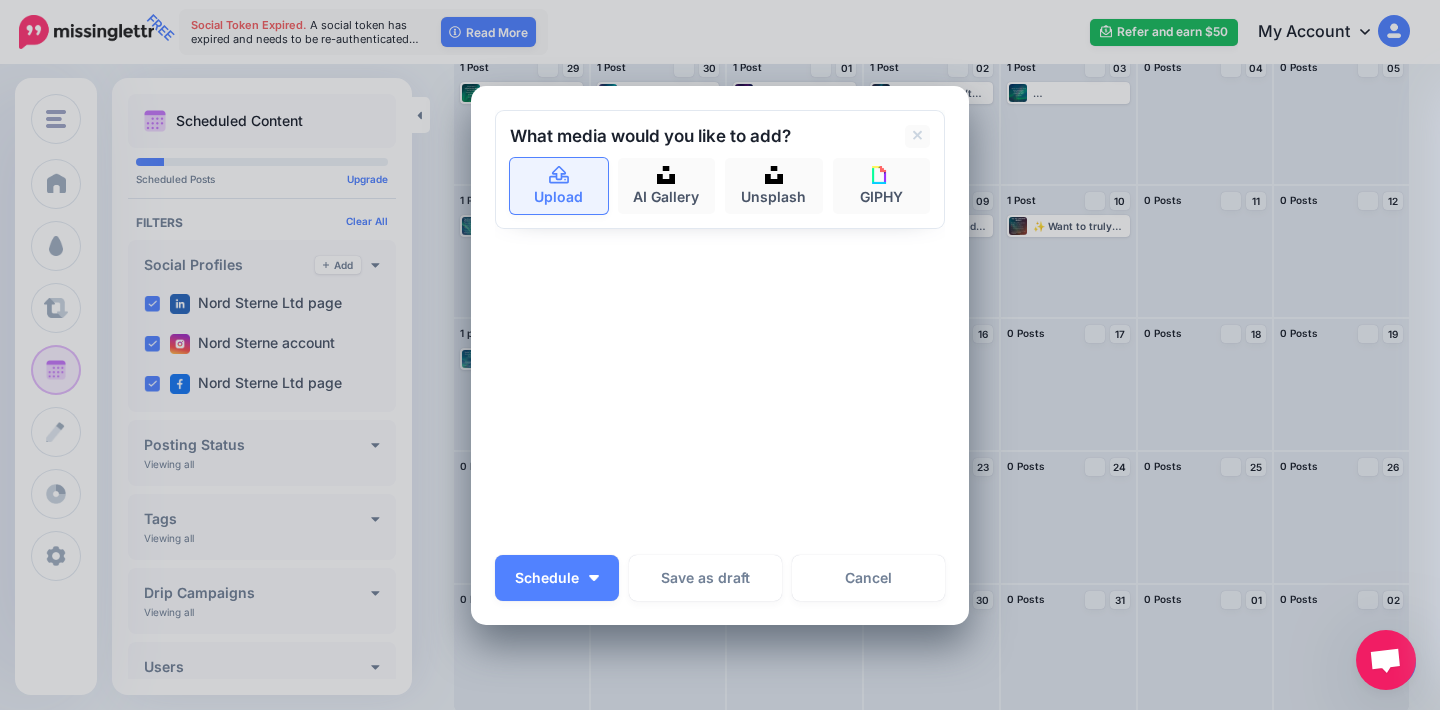 click on "Upload" at bounding box center (559, 186) 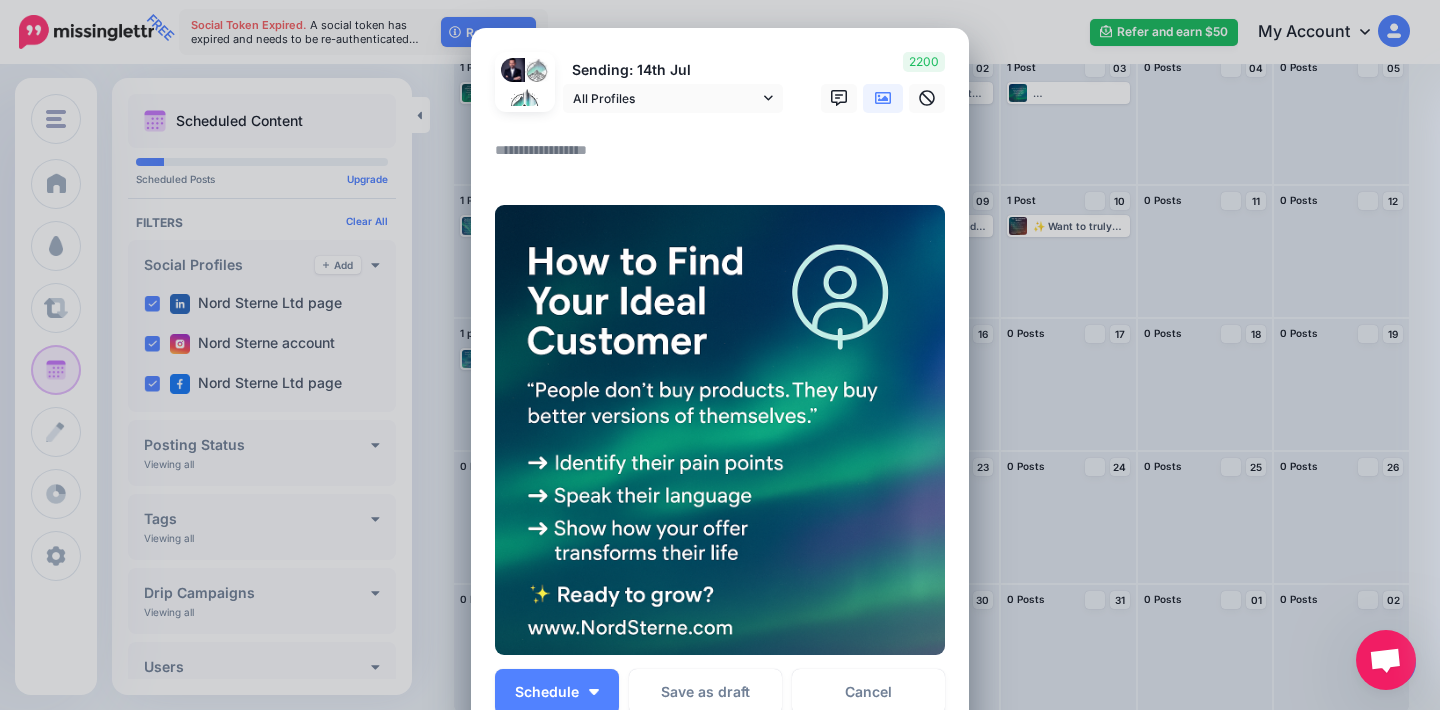 click at bounding box center (725, 157) 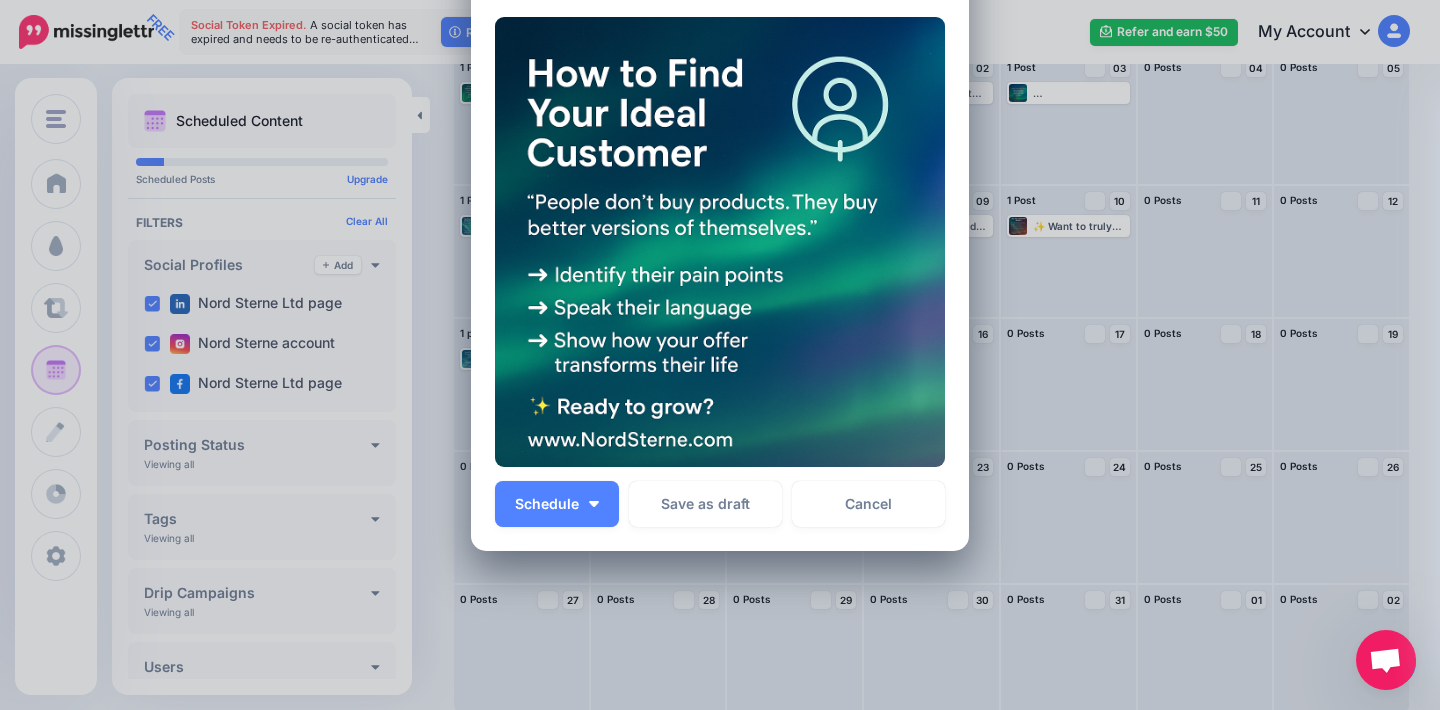 scroll, scrollTop: 514, scrollLeft: 0, axis: vertical 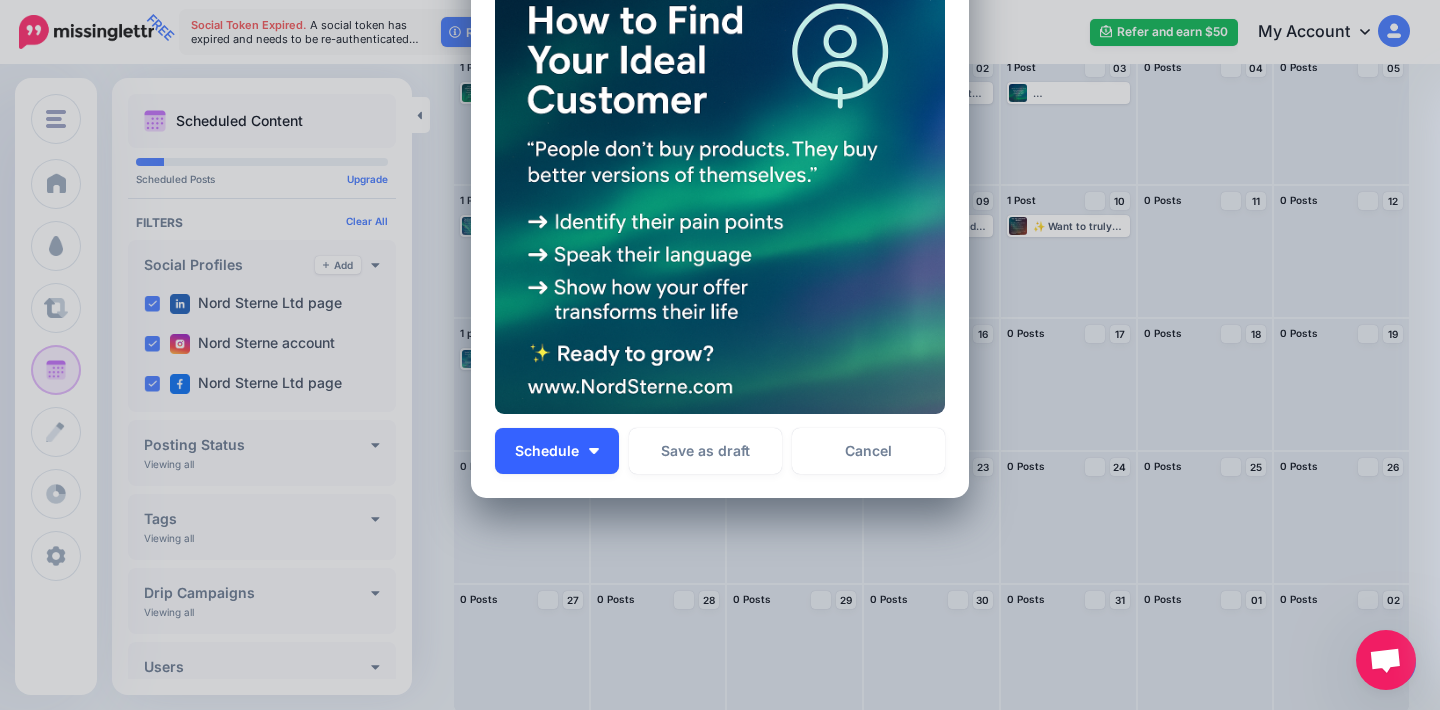 type on "**********" 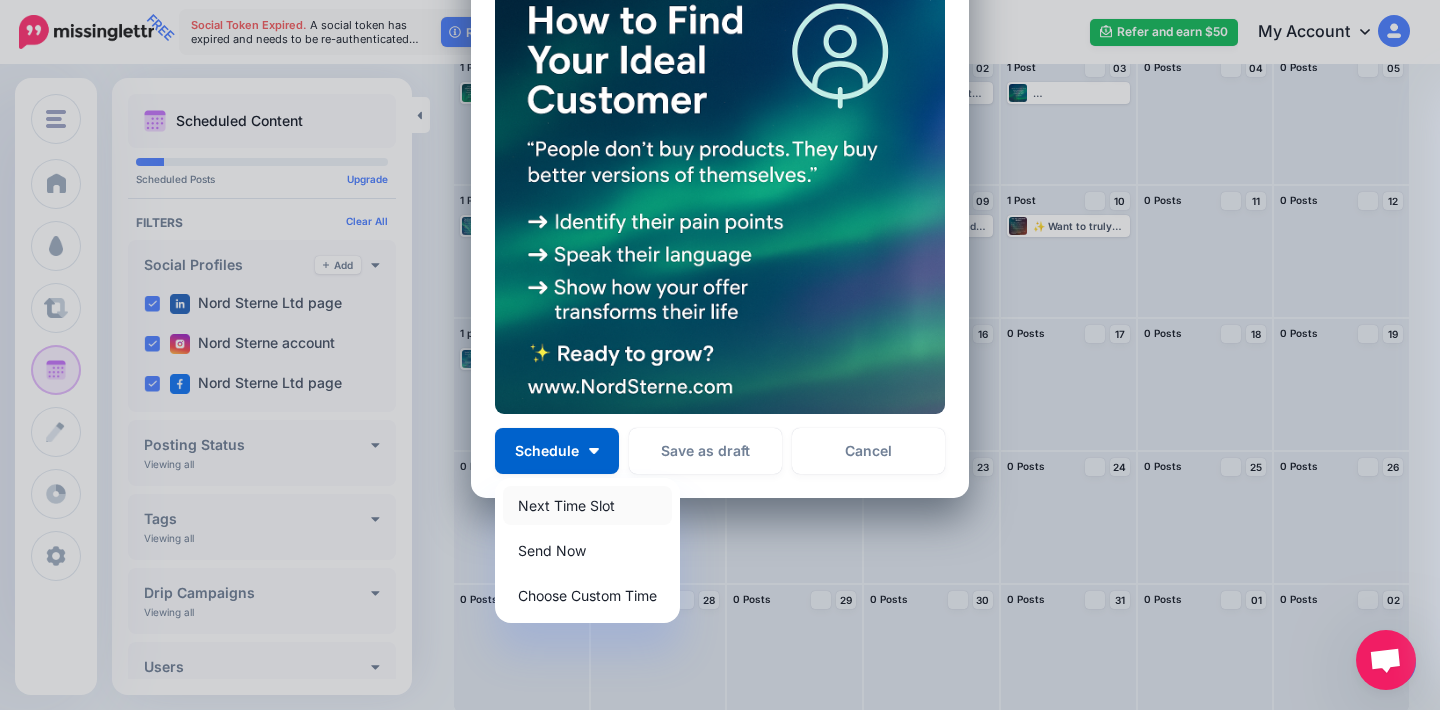 click on "Next Time Slot" at bounding box center [587, 505] 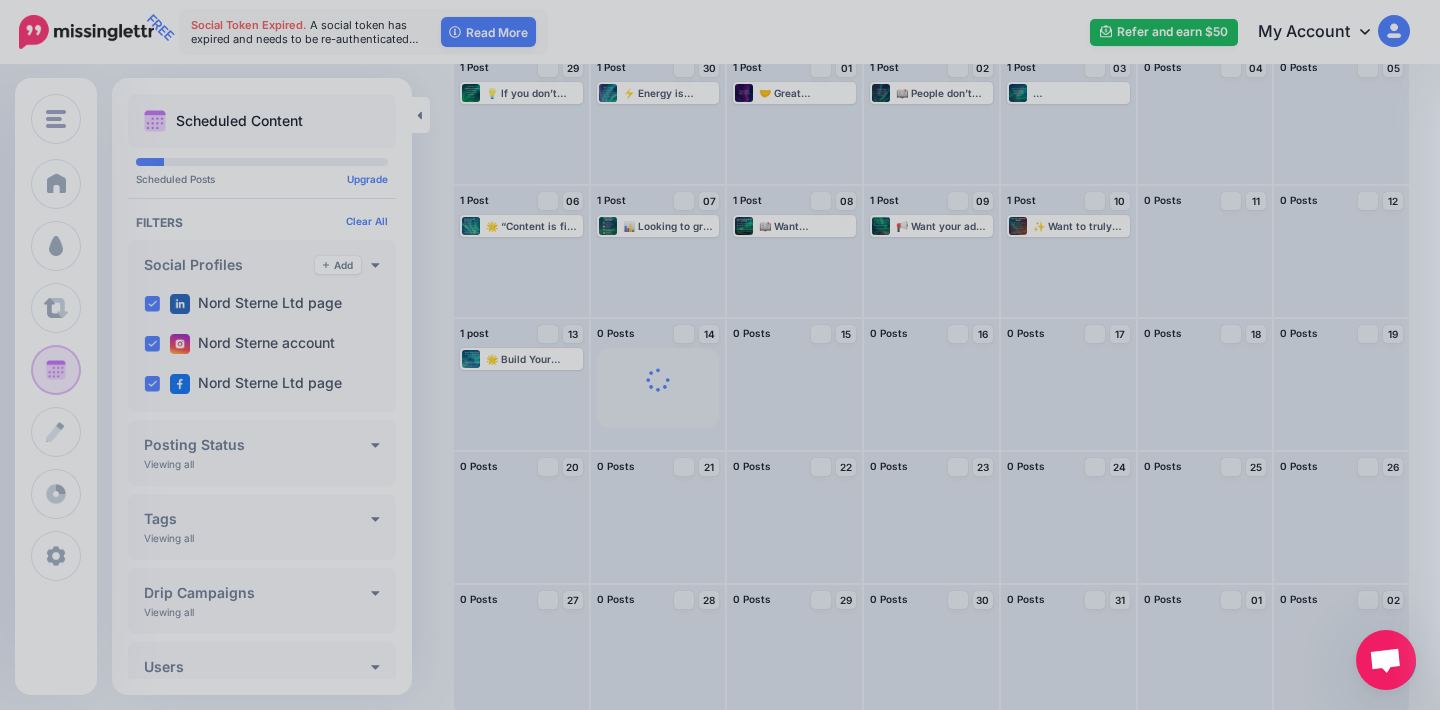 scroll, scrollTop: 363, scrollLeft: 0, axis: vertical 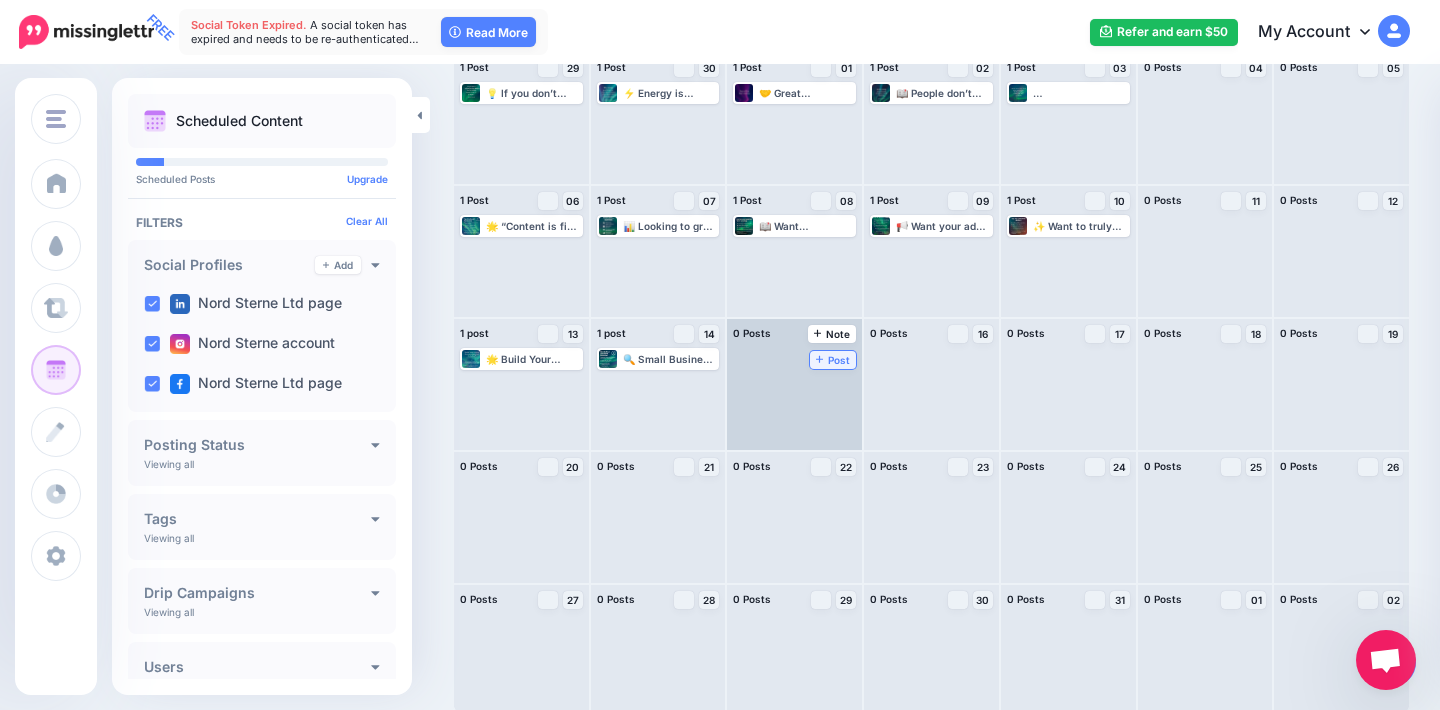 click 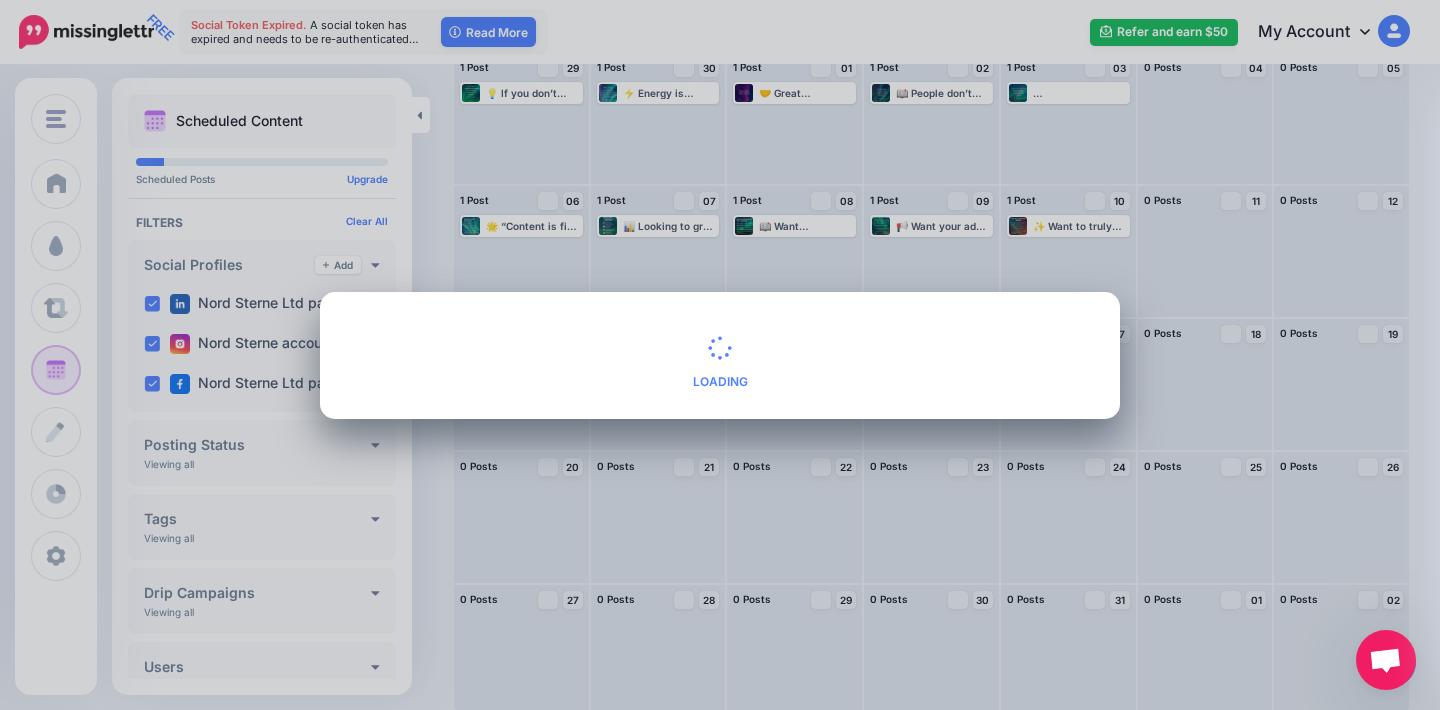 scroll, scrollTop: 0, scrollLeft: 0, axis: both 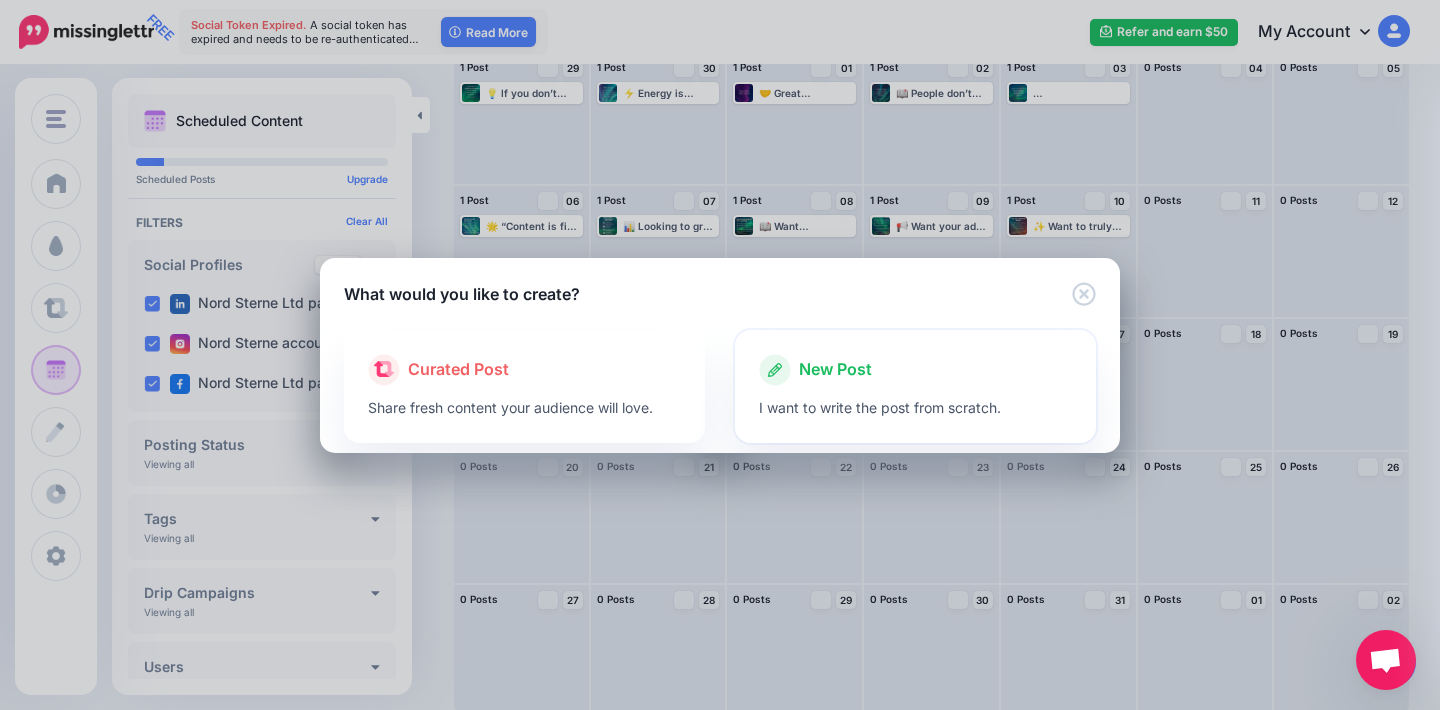 click on "New Post
I want to write the post from scratch." at bounding box center [915, 386] 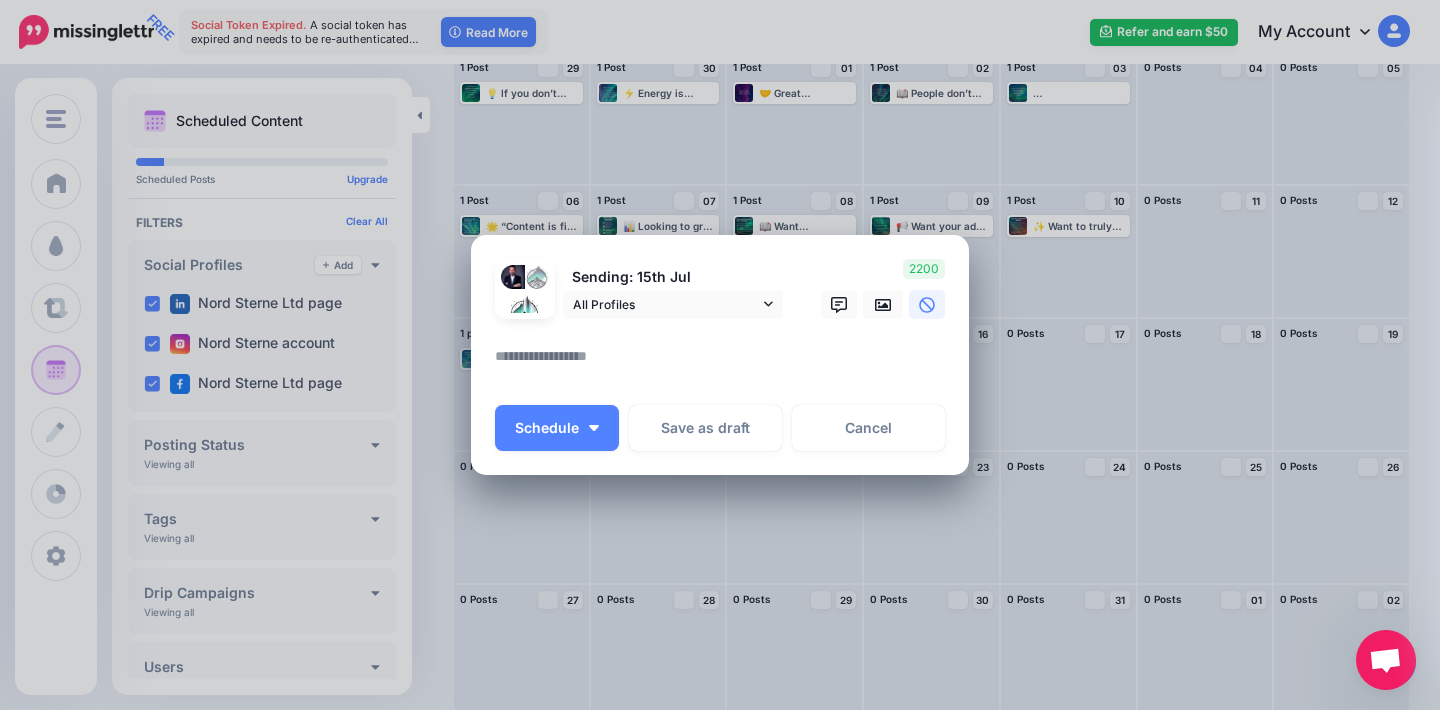 click 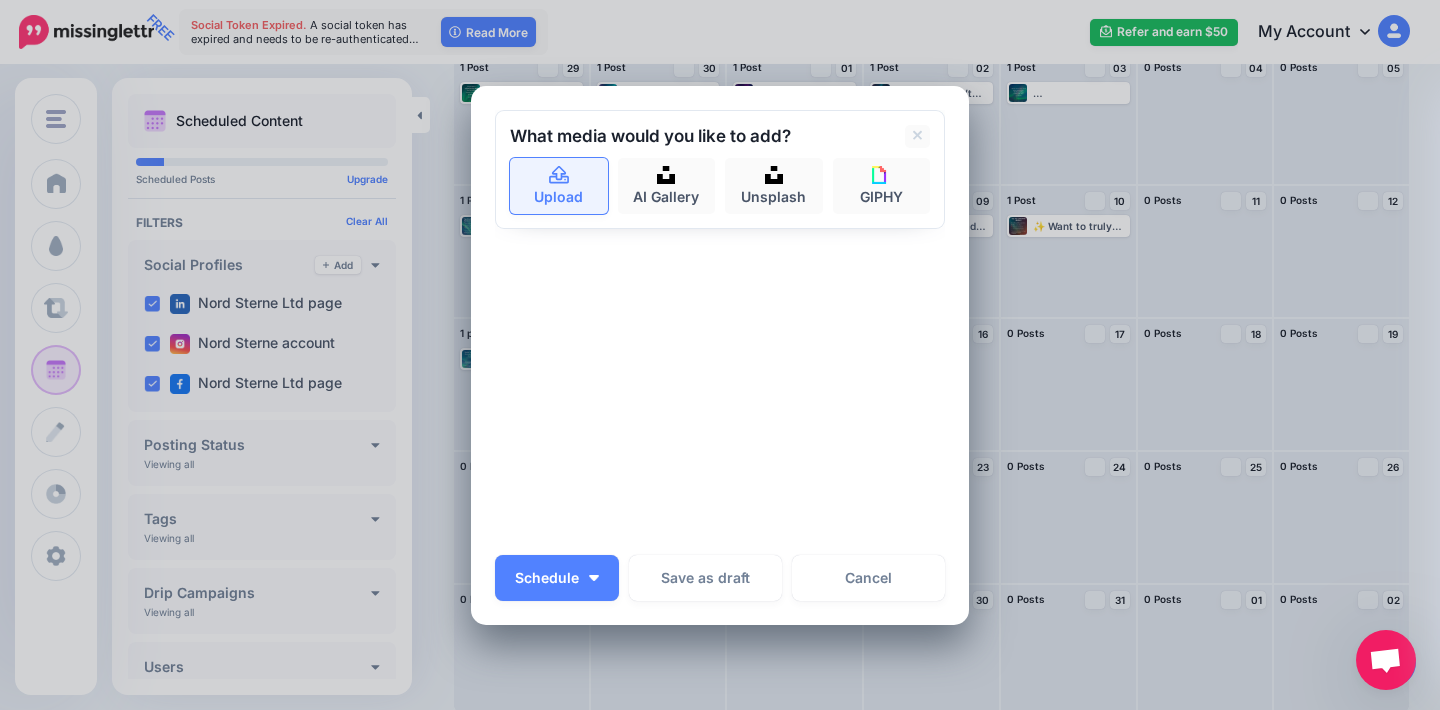 click on "Upload" at bounding box center [559, 186] 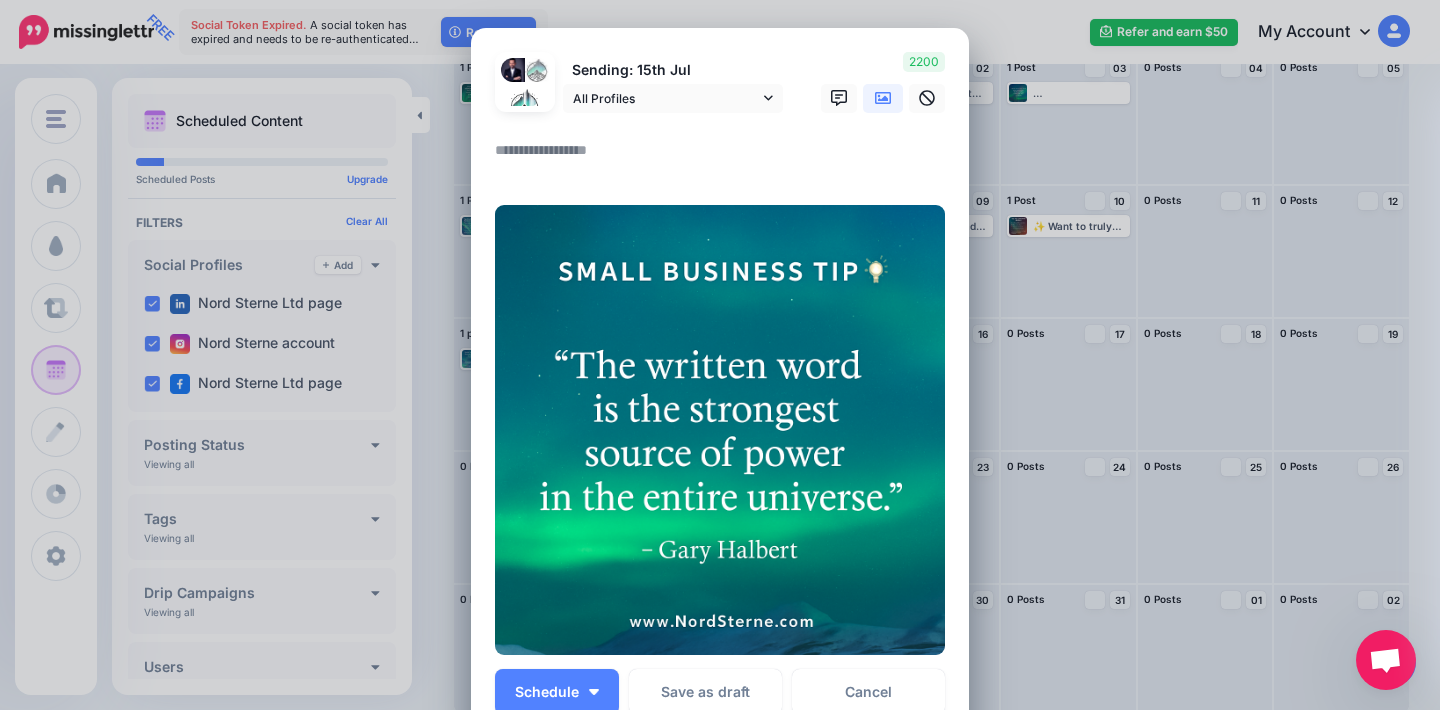 click at bounding box center (725, 157) 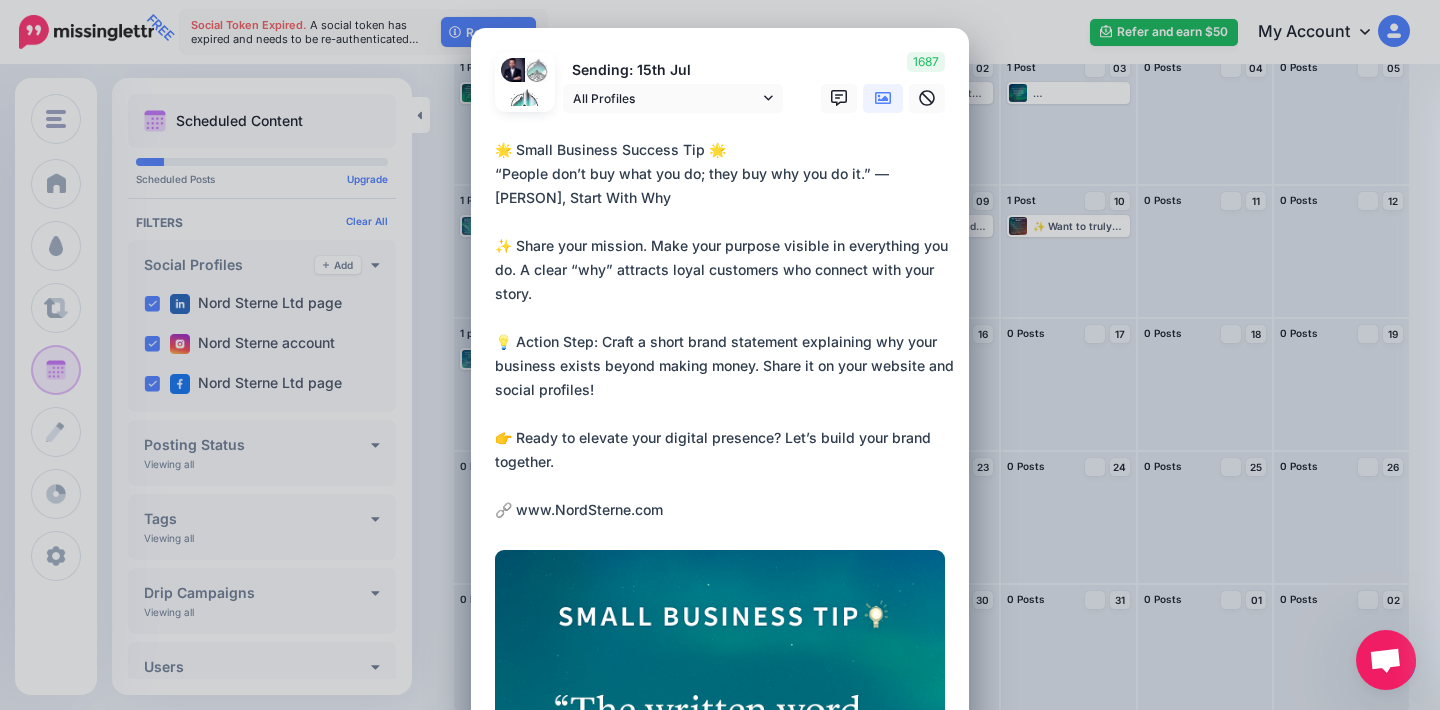 click on "**********" at bounding box center (725, 330) 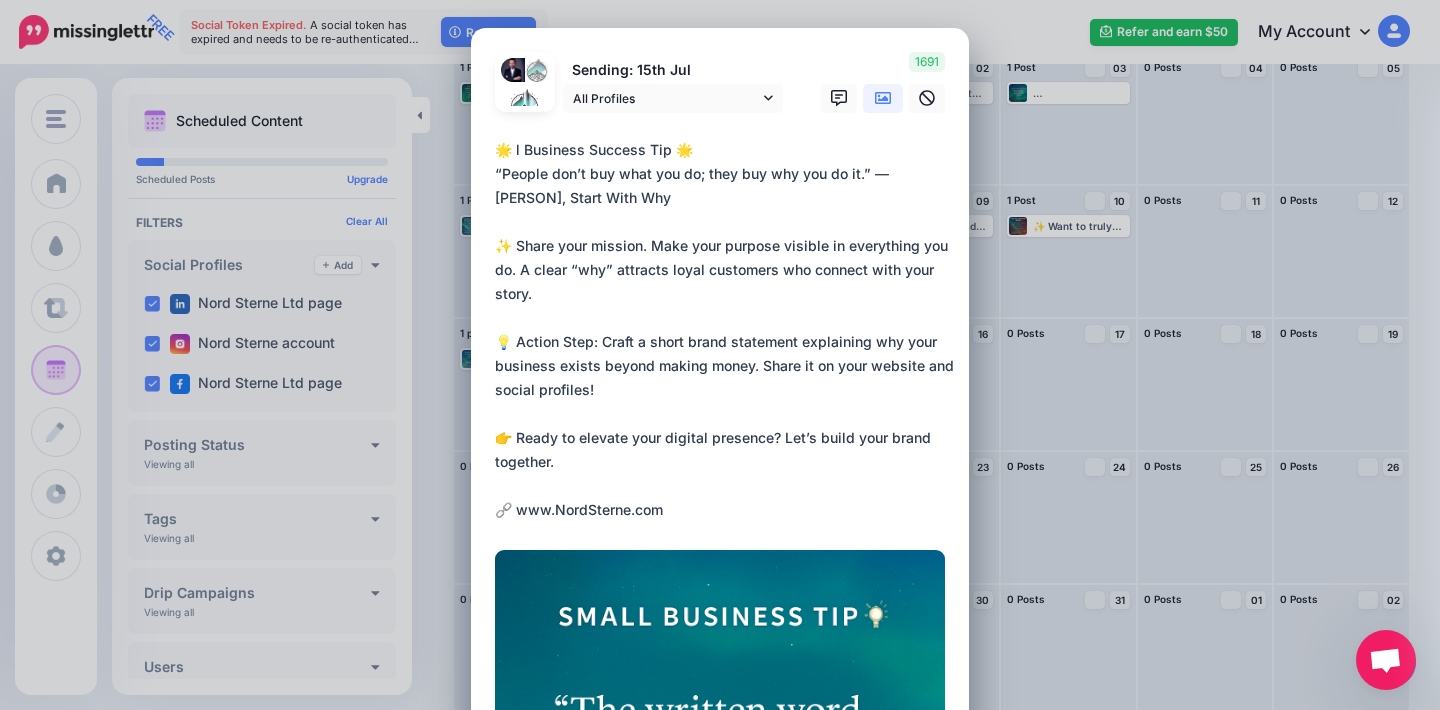 click on "**********" at bounding box center [725, 330] 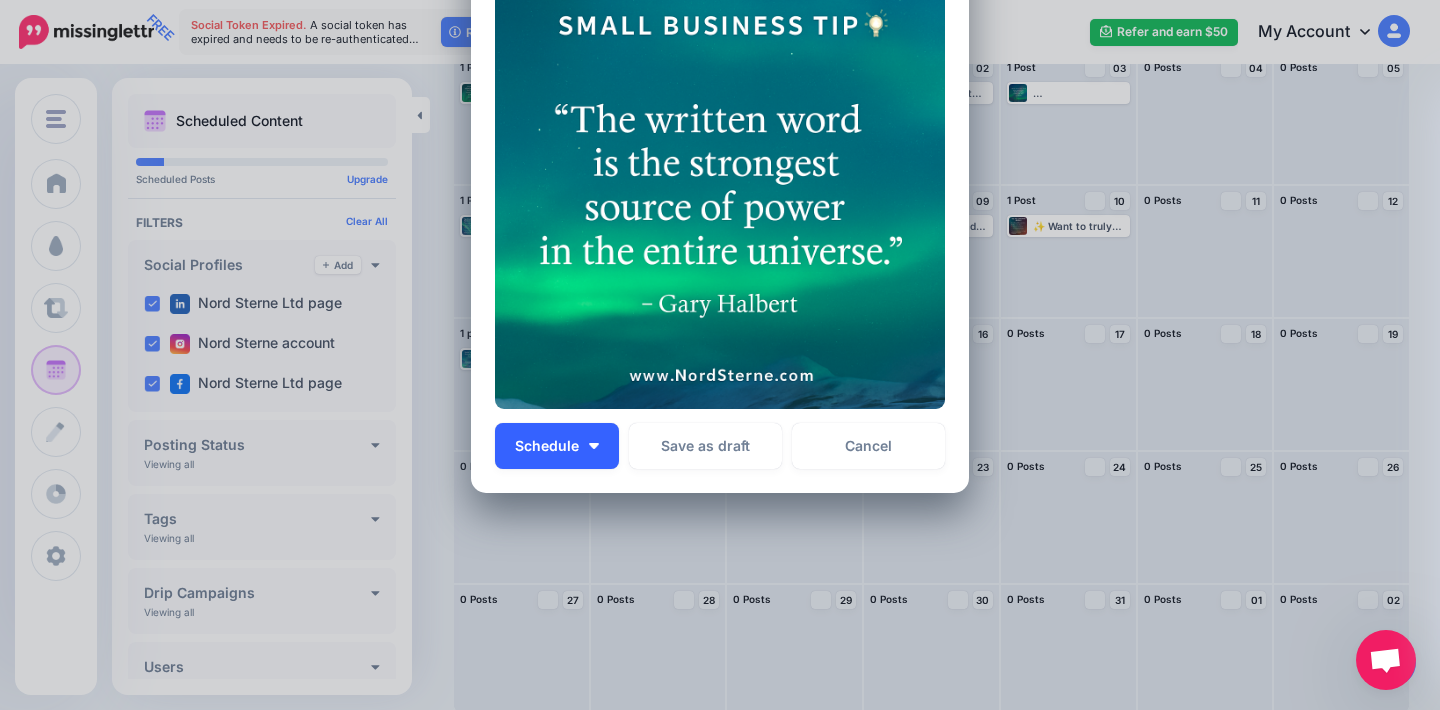 scroll, scrollTop: 589, scrollLeft: 0, axis: vertical 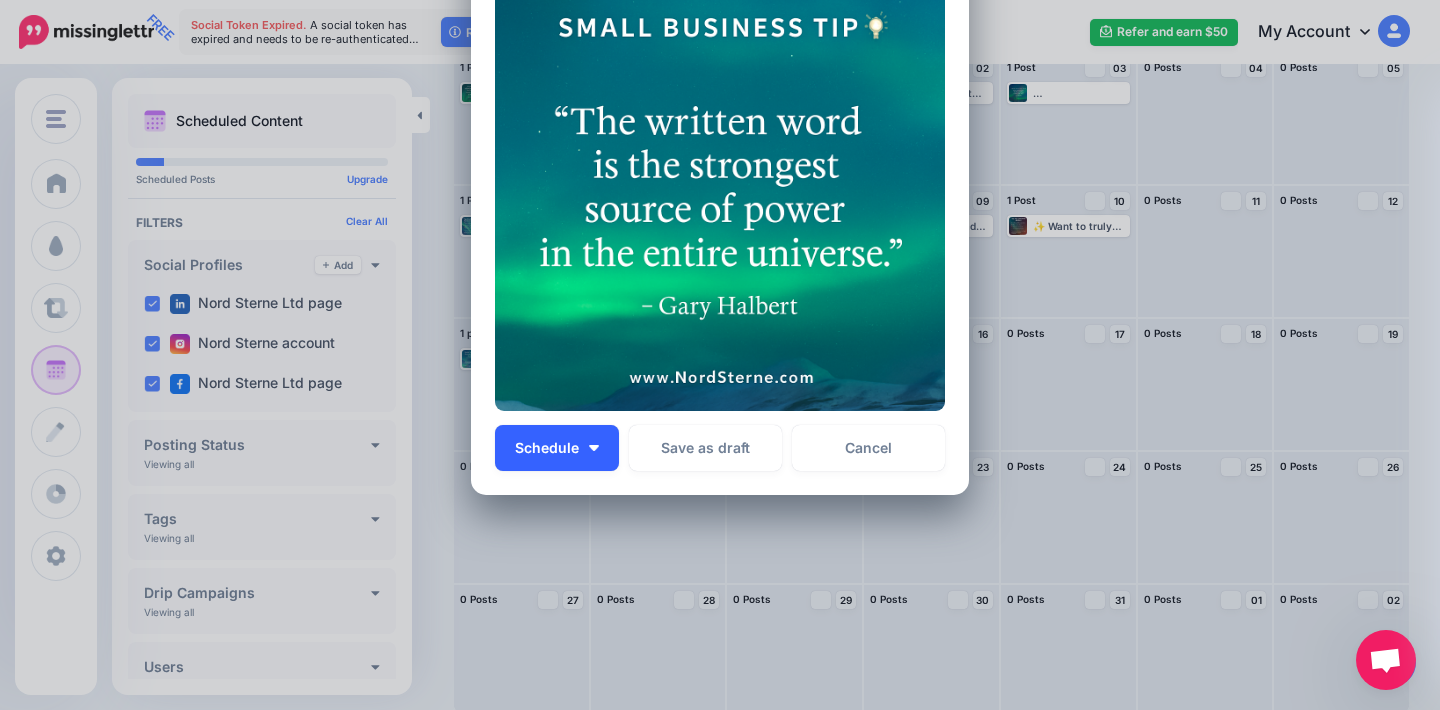 type on "**********" 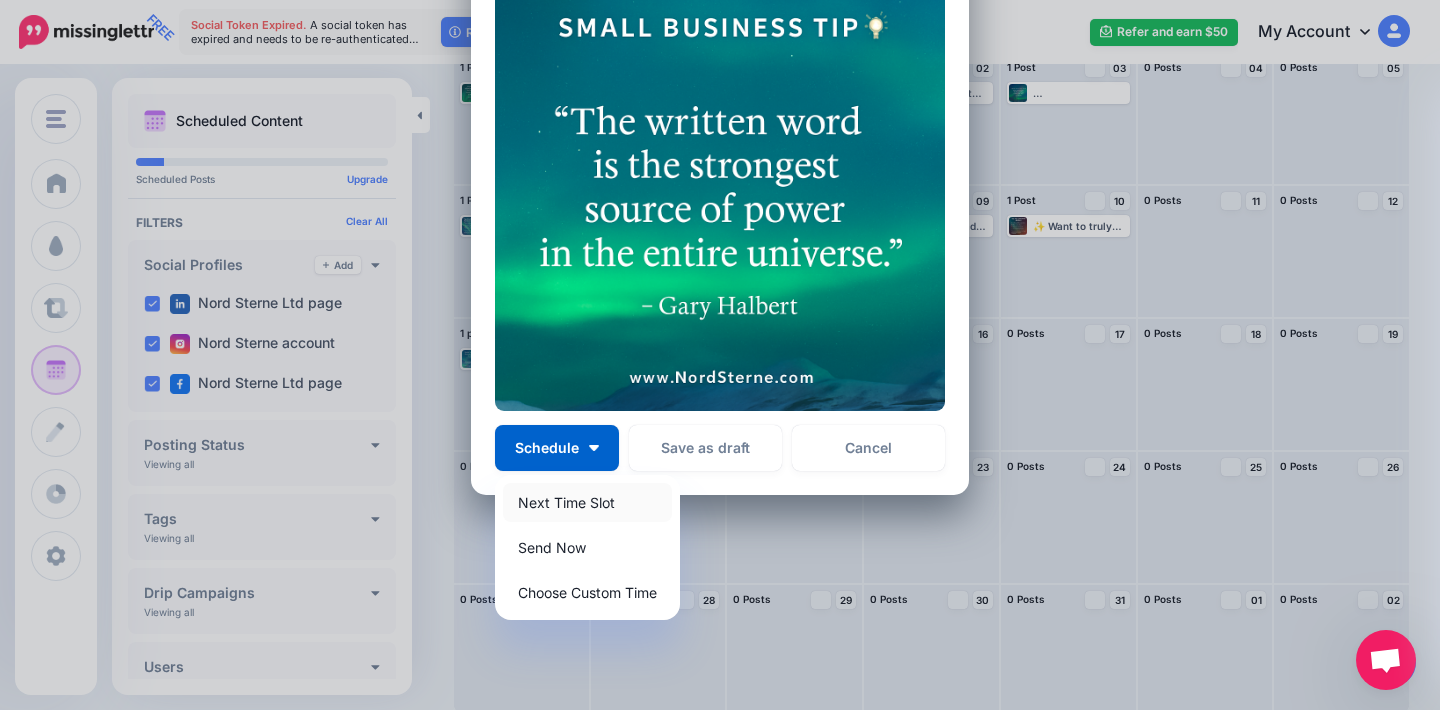 click on "Next Time Slot" at bounding box center (587, 502) 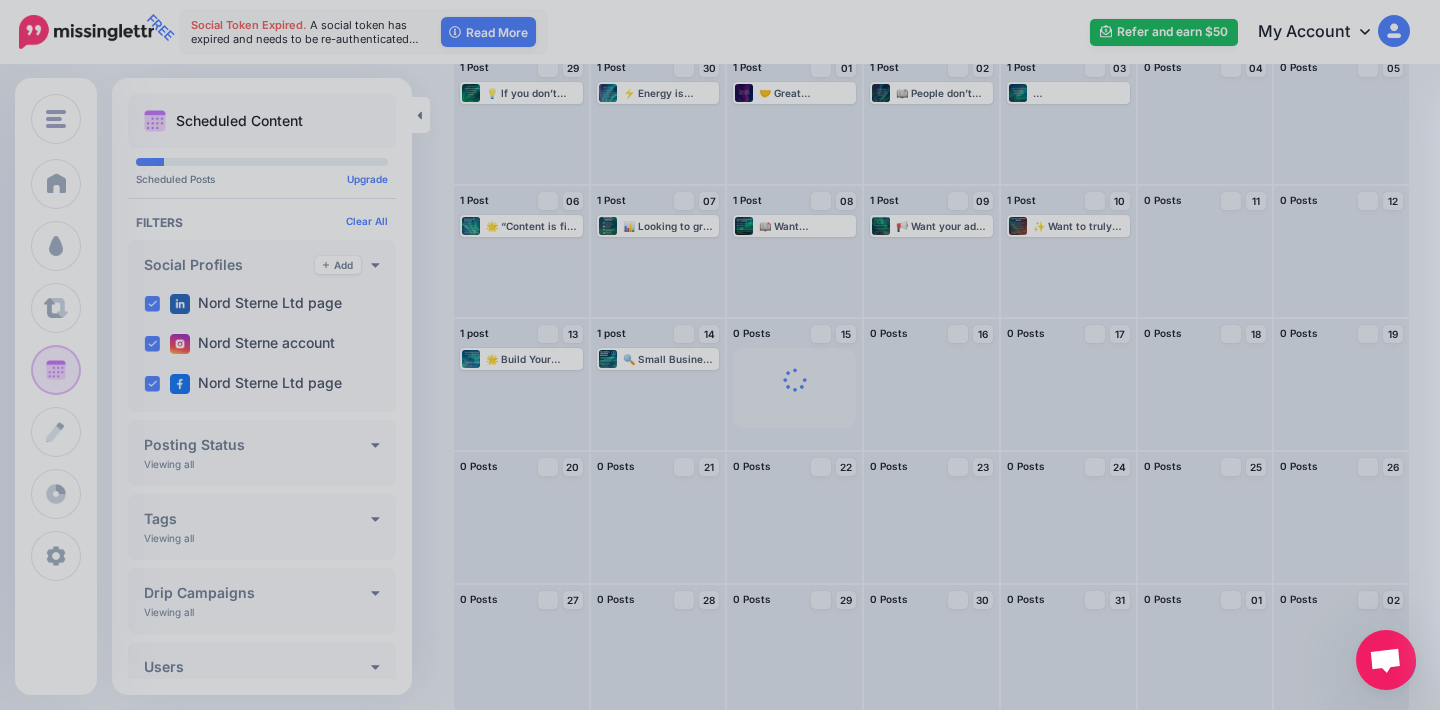 scroll, scrollTop: 0, scrollLeft: 0, axis: both 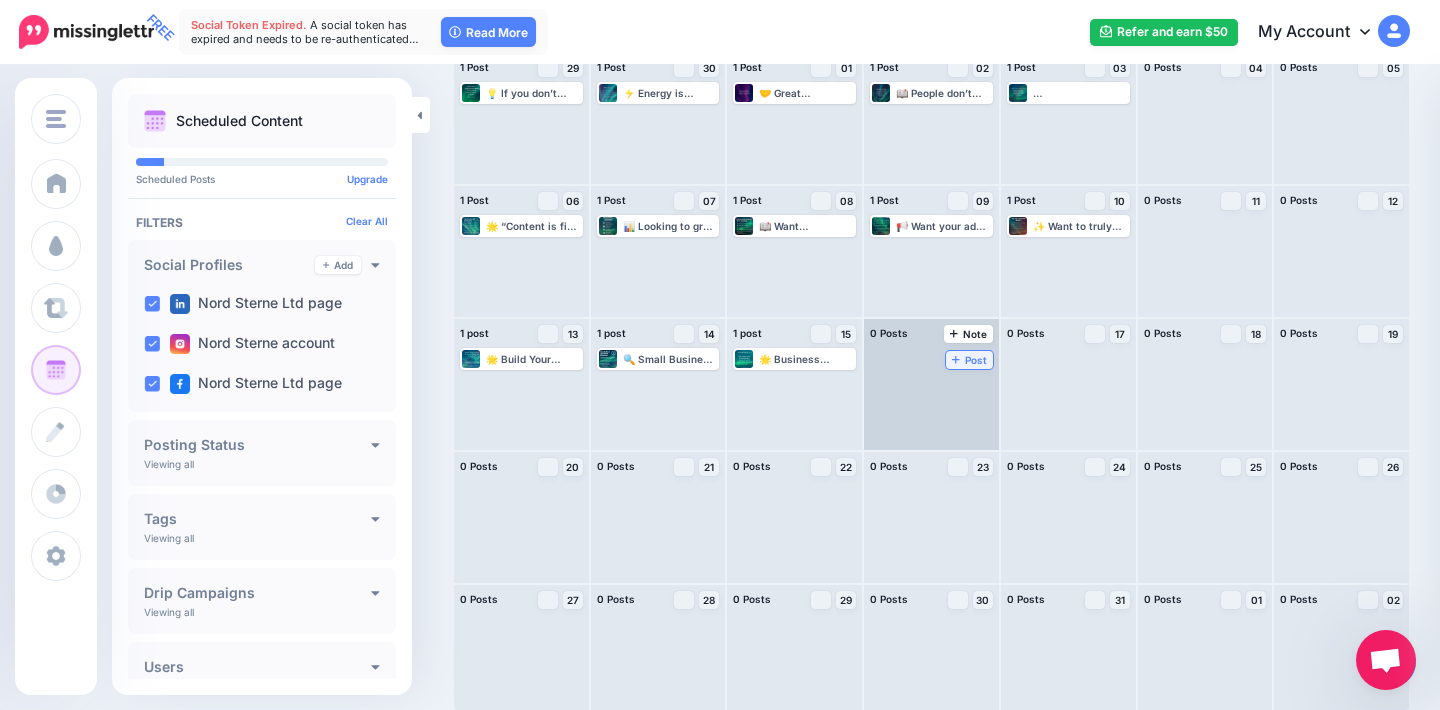click on "Post" at bounding box center (969, 360) 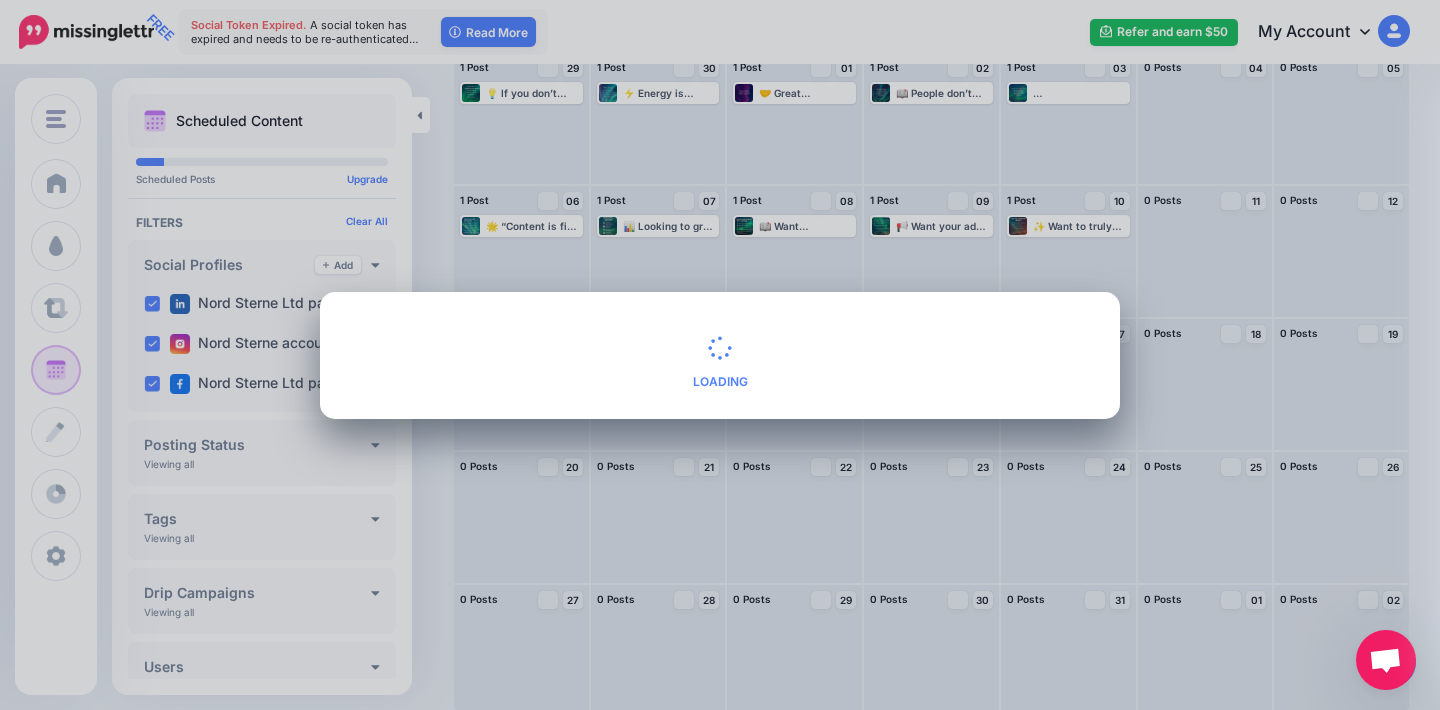 scroll, scrollTop: 0, scrollLeft: 0, axis: both 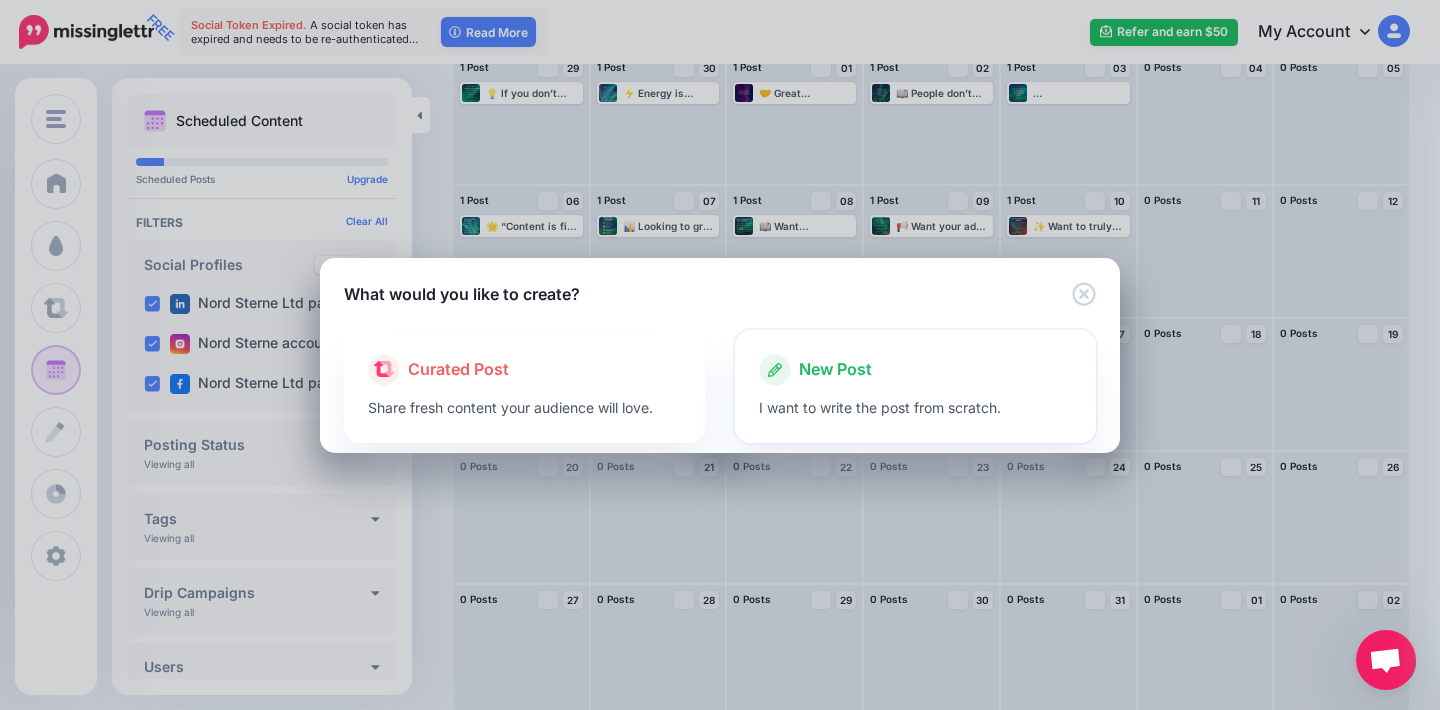 click on "New Post" at bounding box center (835, 370) 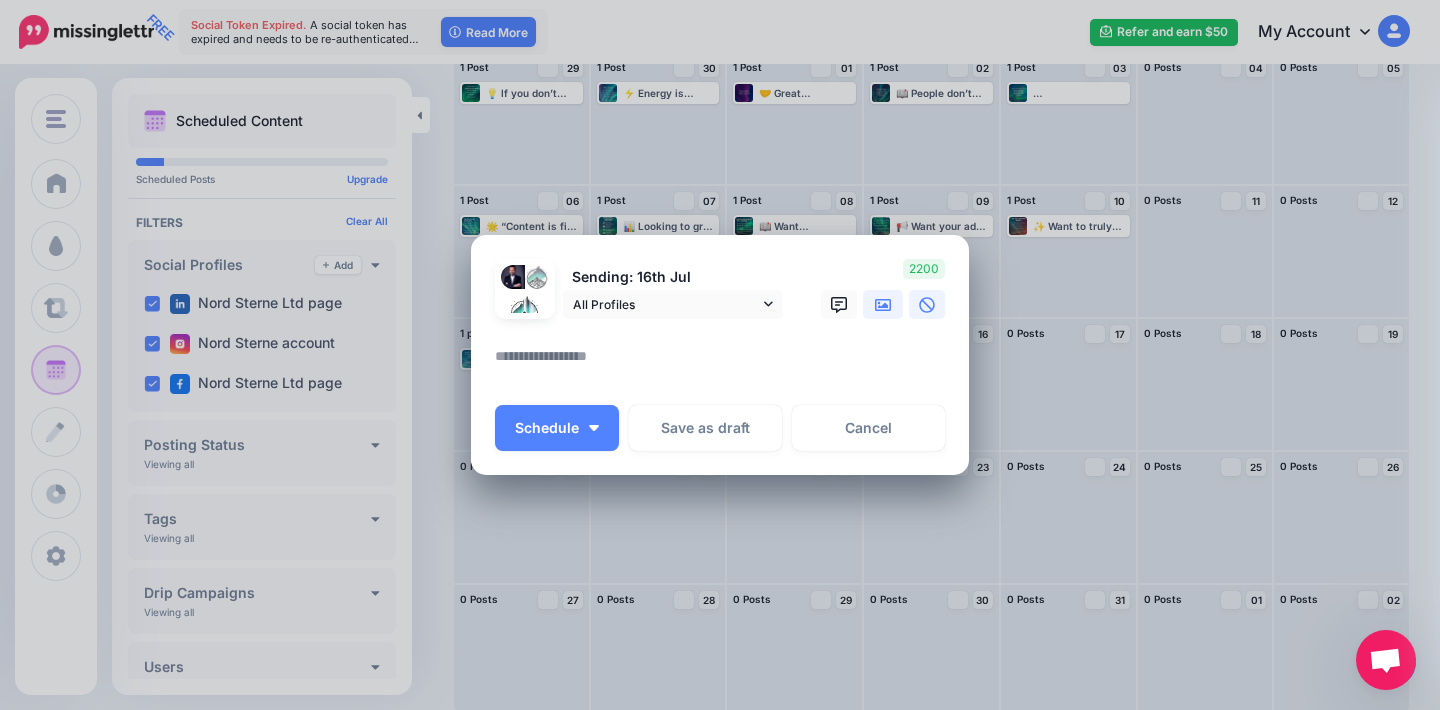 click at bounding box center [883, 304] 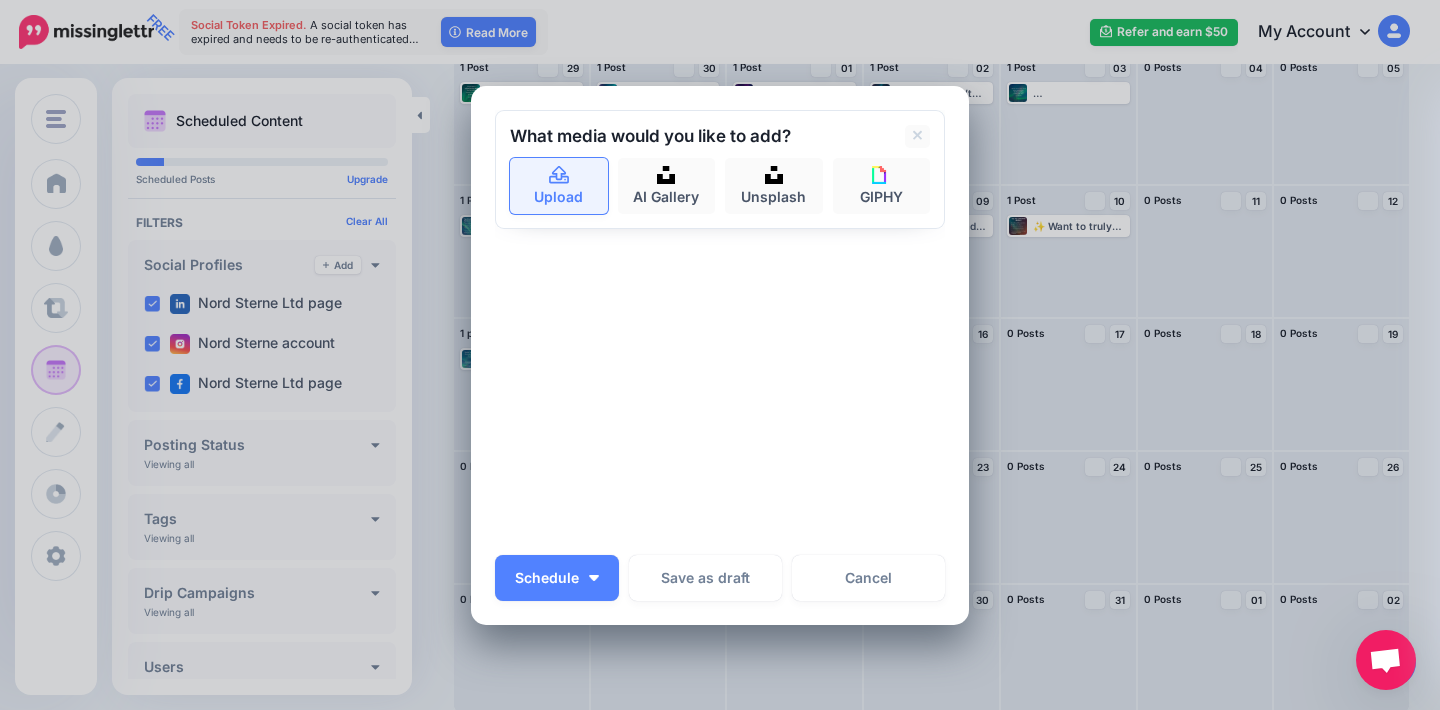 click on "Upload" at bounding box center (559, 186) 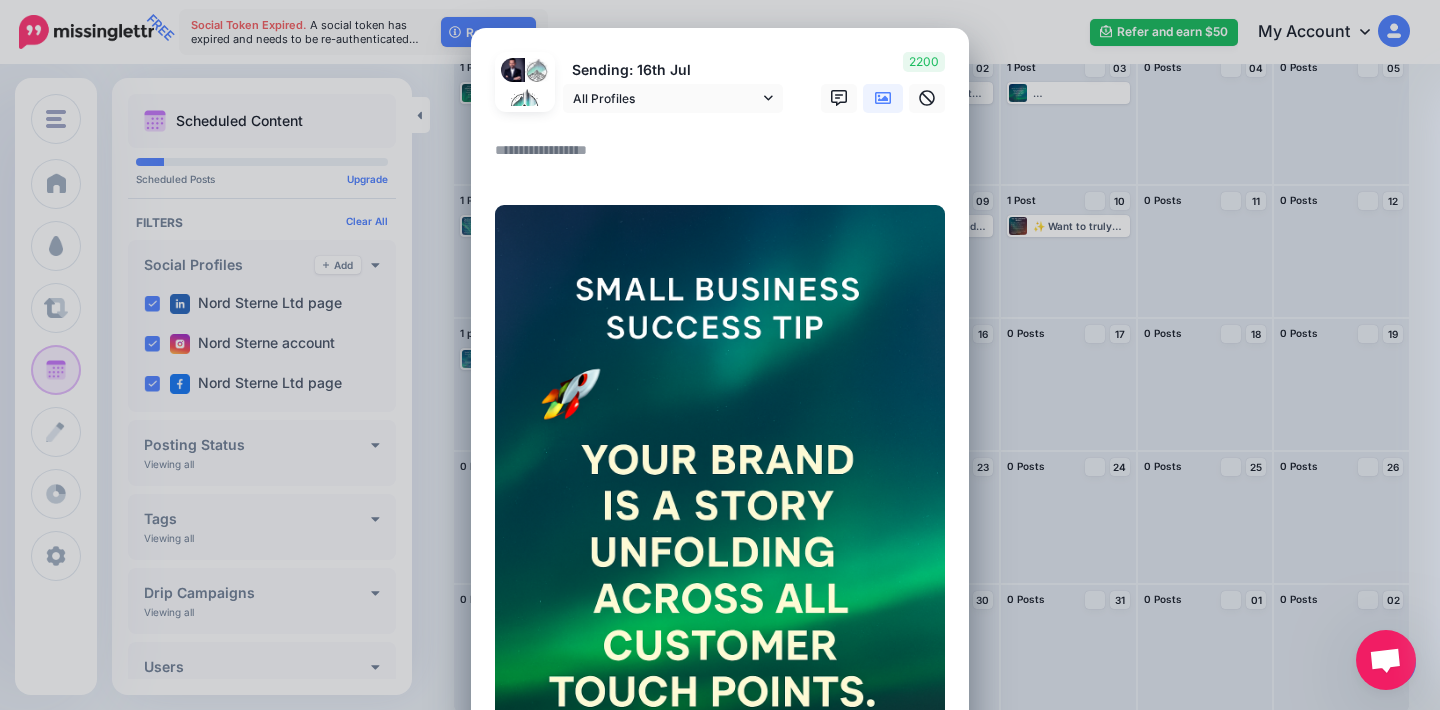 click at bounding box center (725, 157) 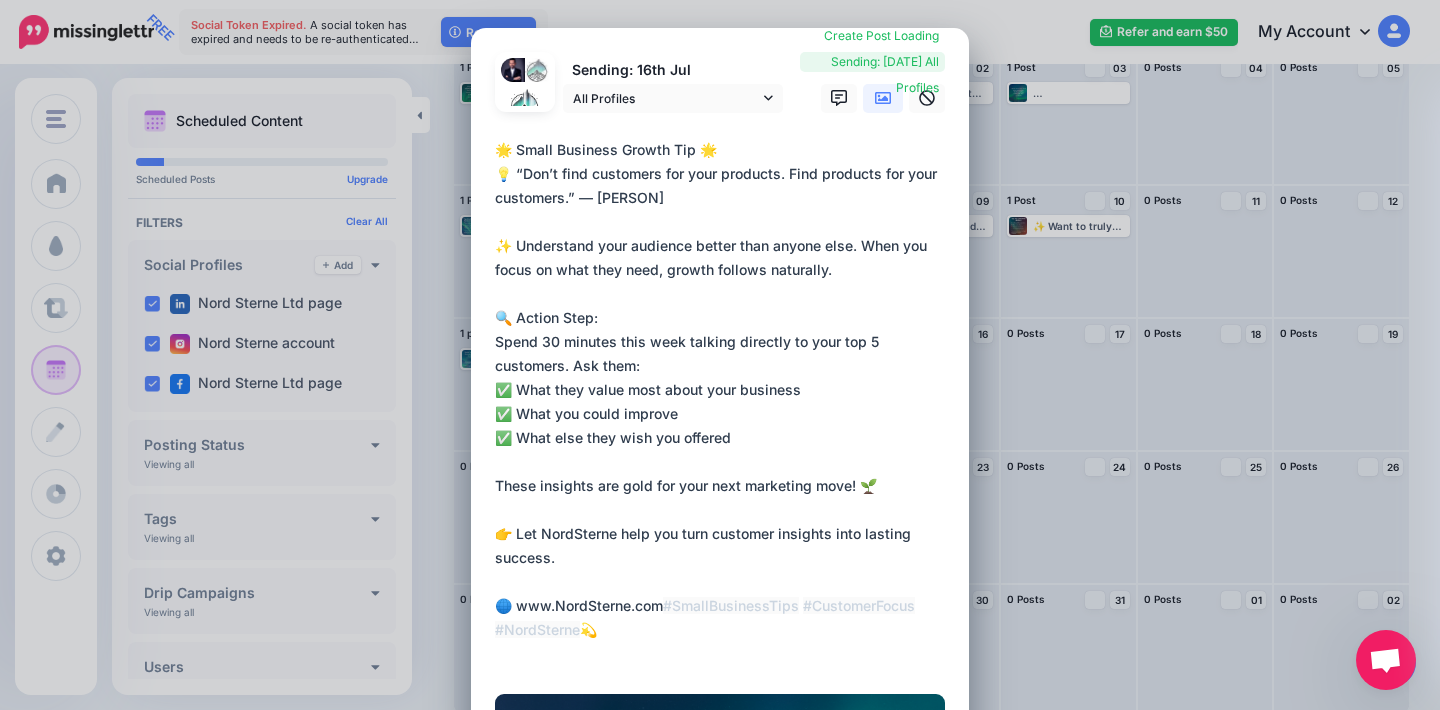 click on "**********" at bounding box center (725, 402) 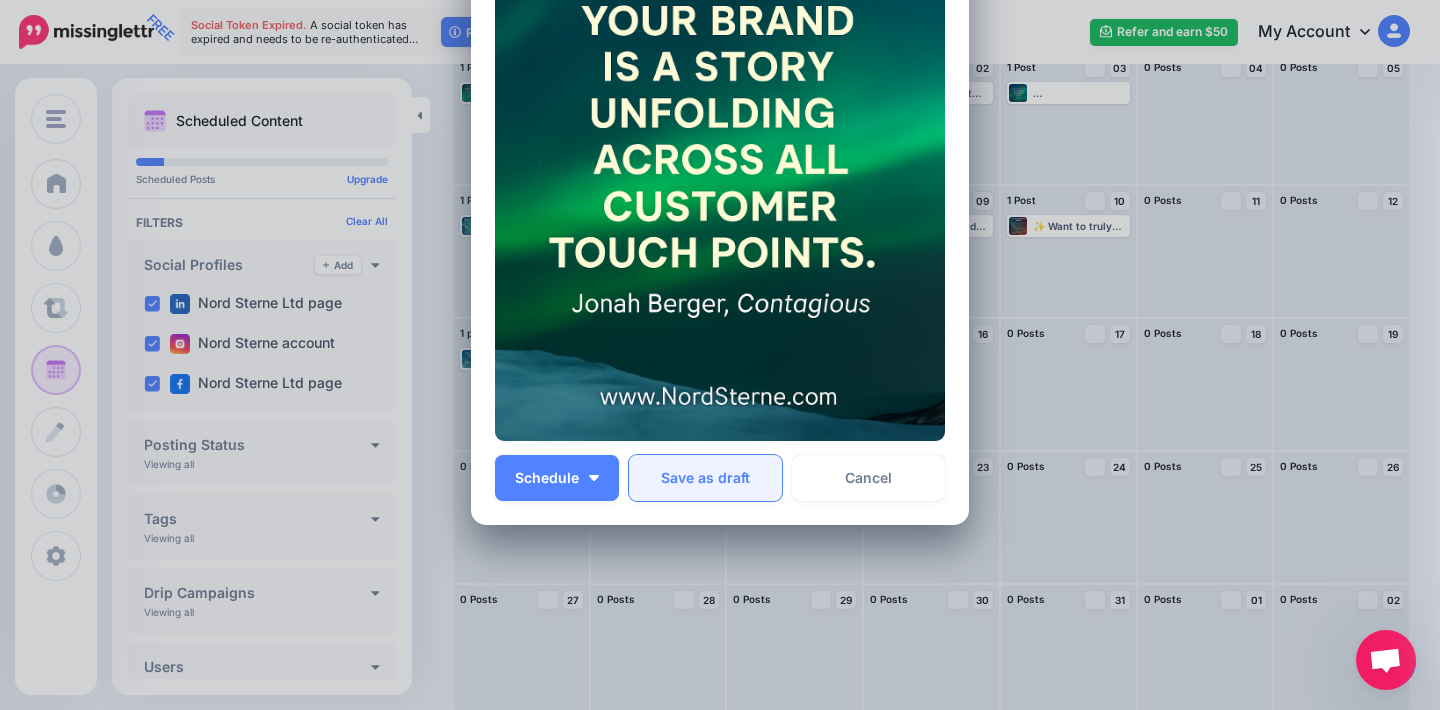 scroll, scrollTop: 958, scrollLeft: 0, axis: vertical 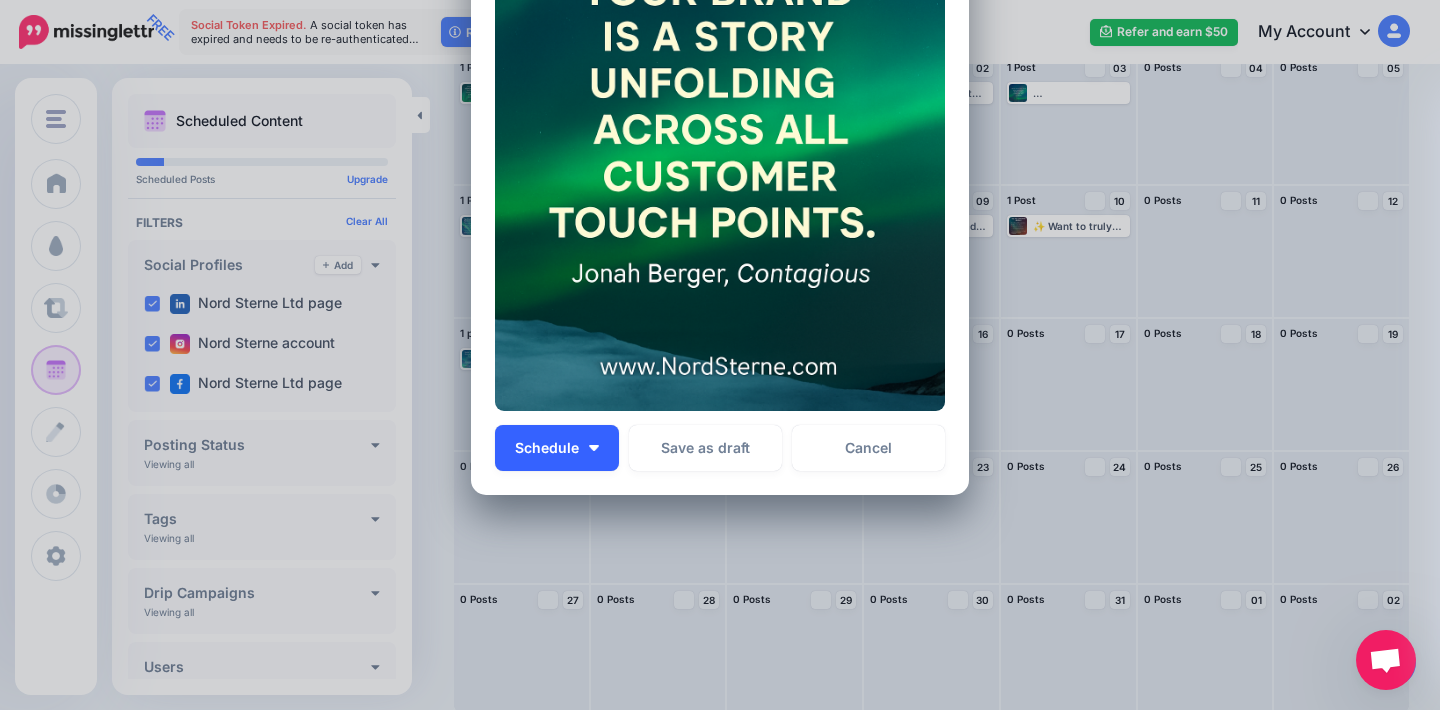 type on "**********" 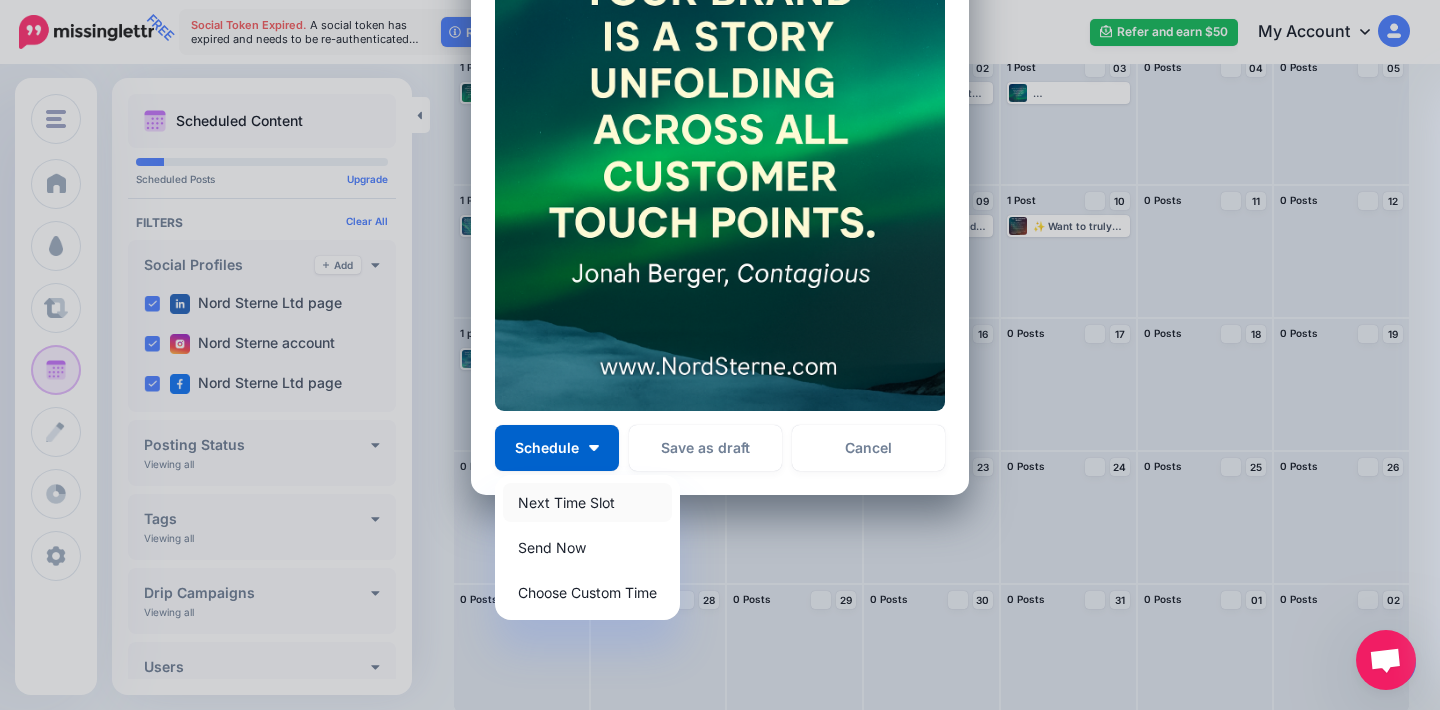 click on "Next Time Slot" at bounding box center [587, 502] 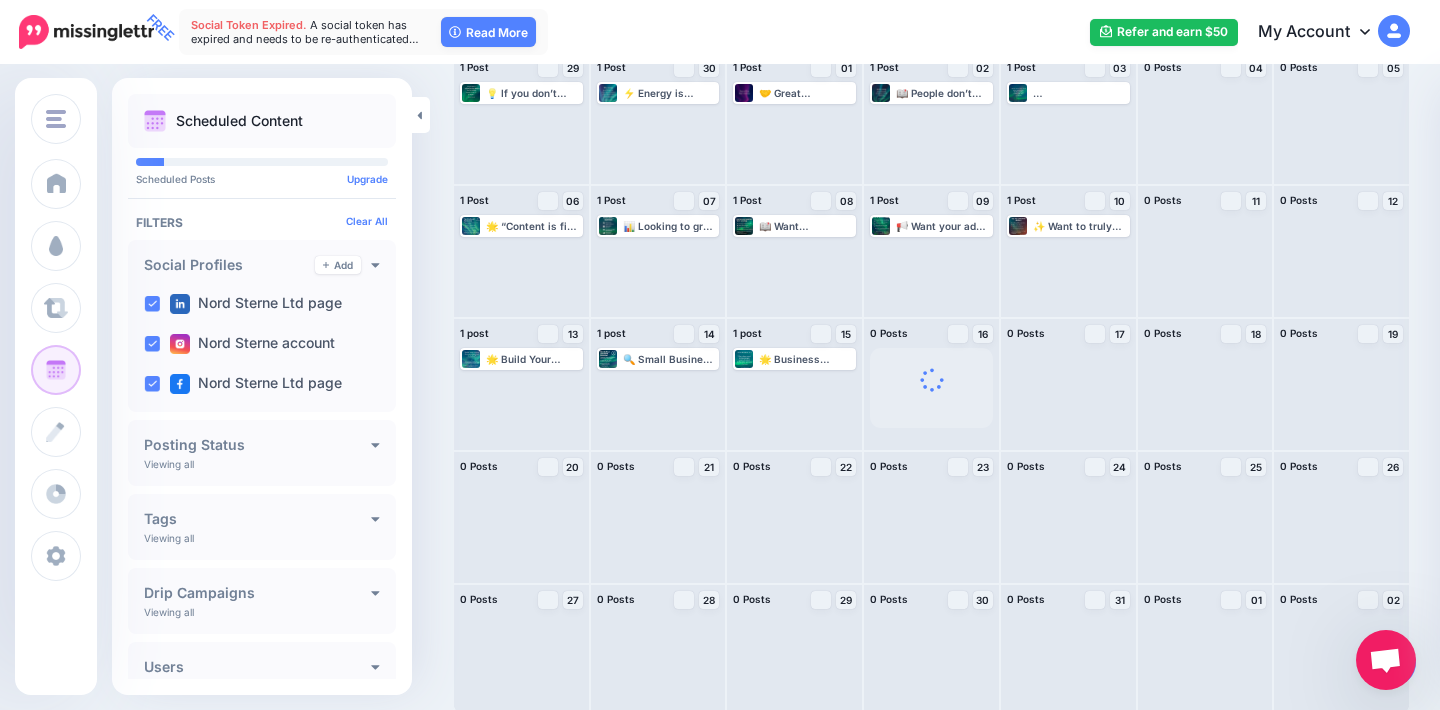 scroll, scrollTop: 0, scrollLeft: 0, axis: both 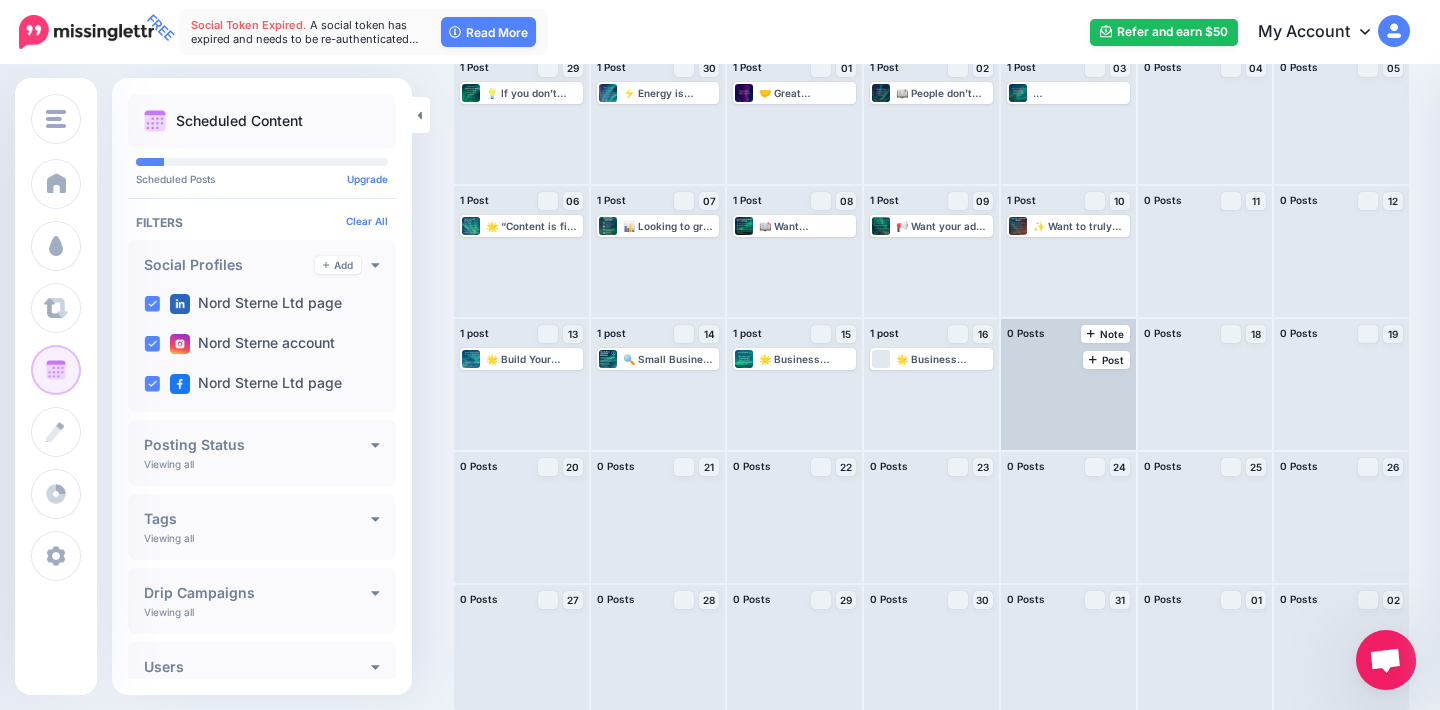 click at bounding box center (1068, 384) 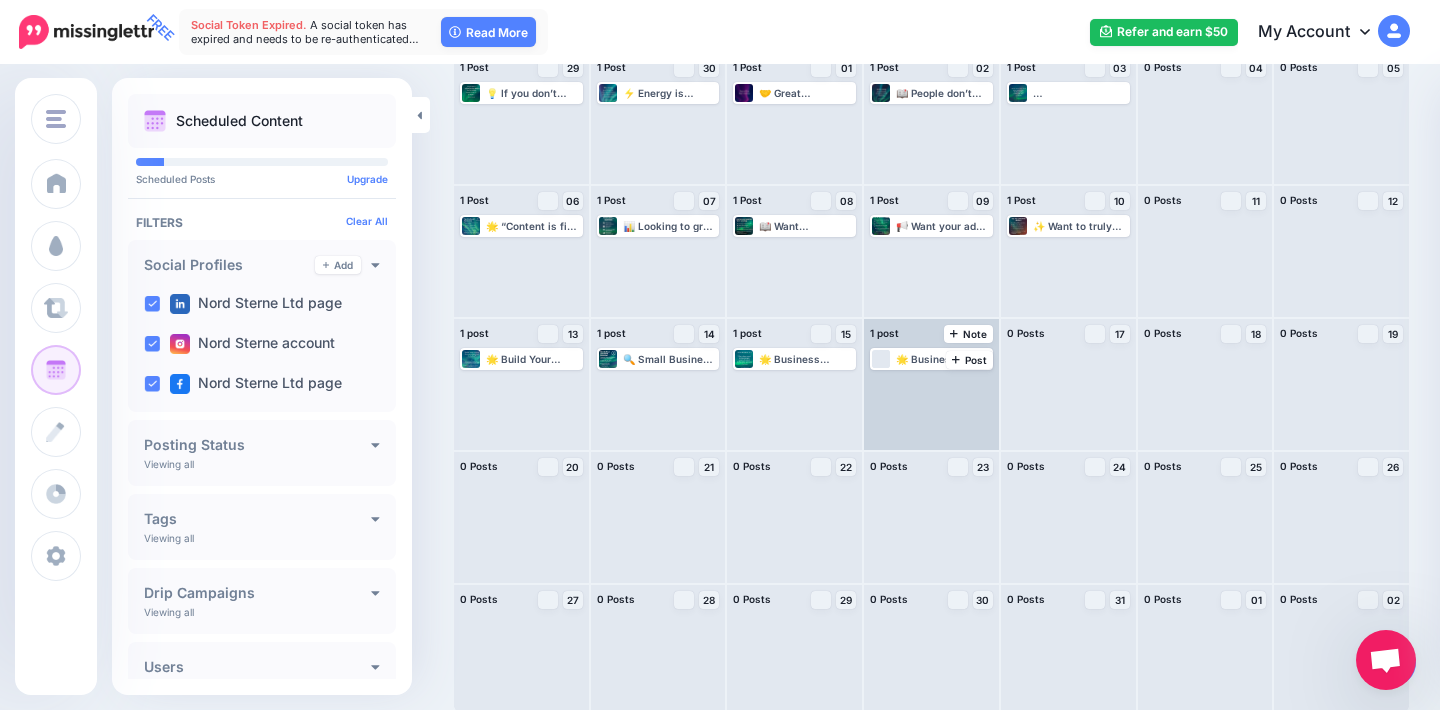 click on "🌟 Business Growth Tip 🌟 💡 “Don’t find customers for your products. Find products for your customers.” — [PERSON] ✨ Understand your audience better than anyone else. When you focus on what they need, growth follows naturally. 🔍 Action Step: Spend 30 minutes this week talking directly to your top 5 customers. Ask them: ✅ What they value most about your business ✅ What you could improve Edit" at bounding box center [931, 384] 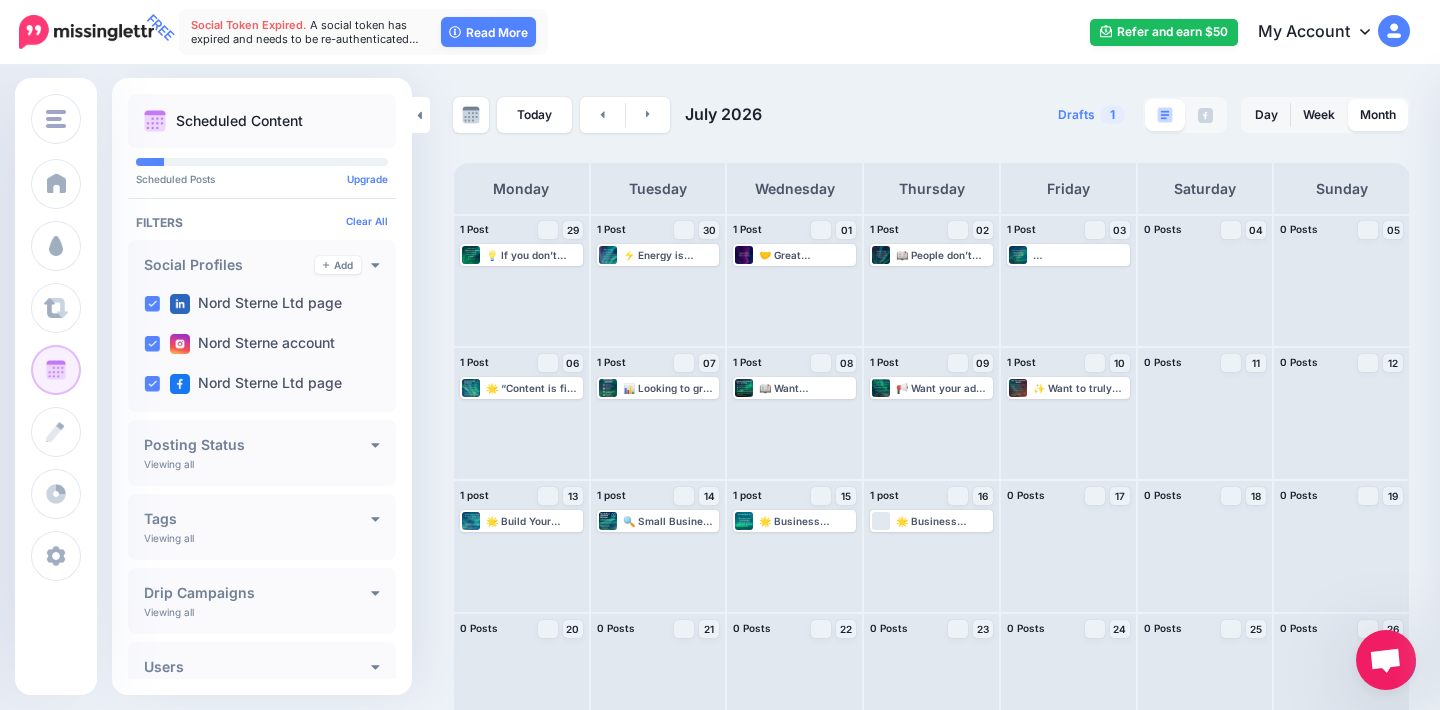 scroll, scrollTop: 0, scrollLeft: 0, axis: both 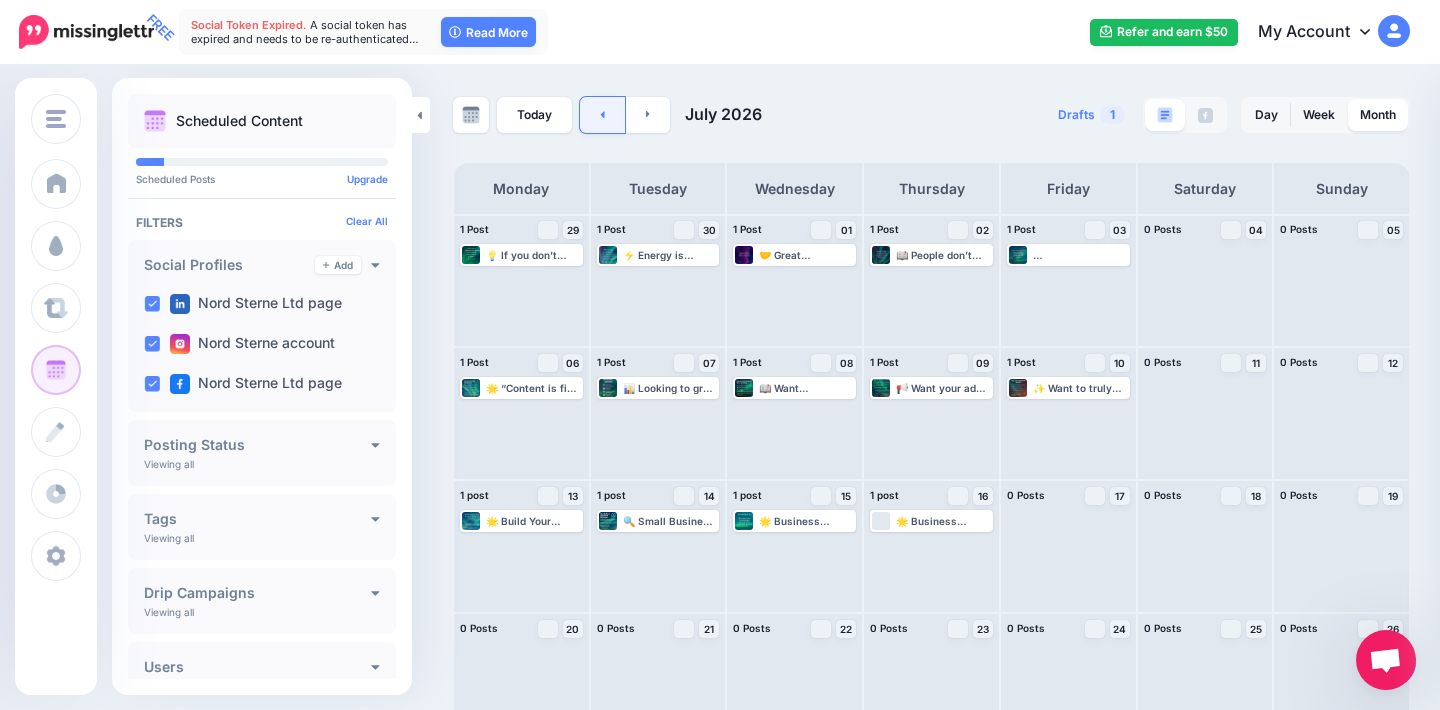 click 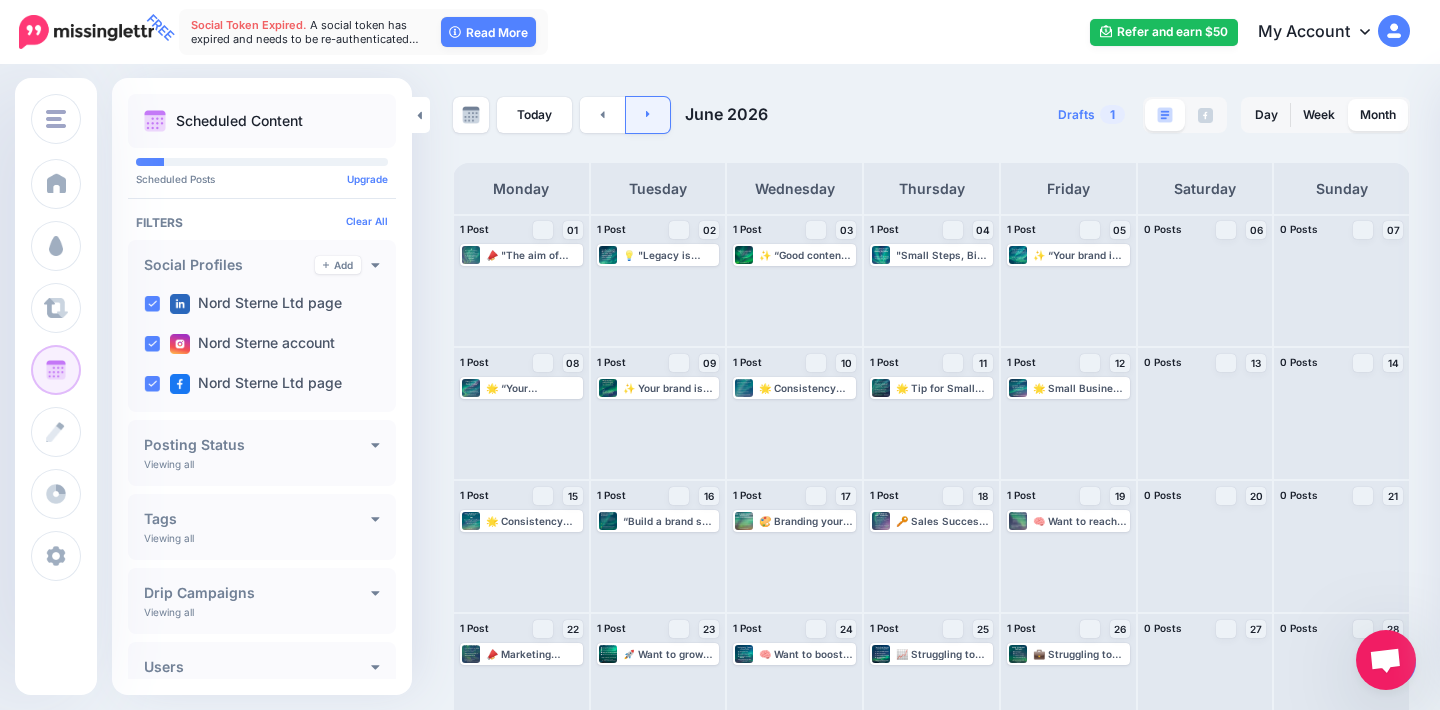 click at bounding box center [648, 115] 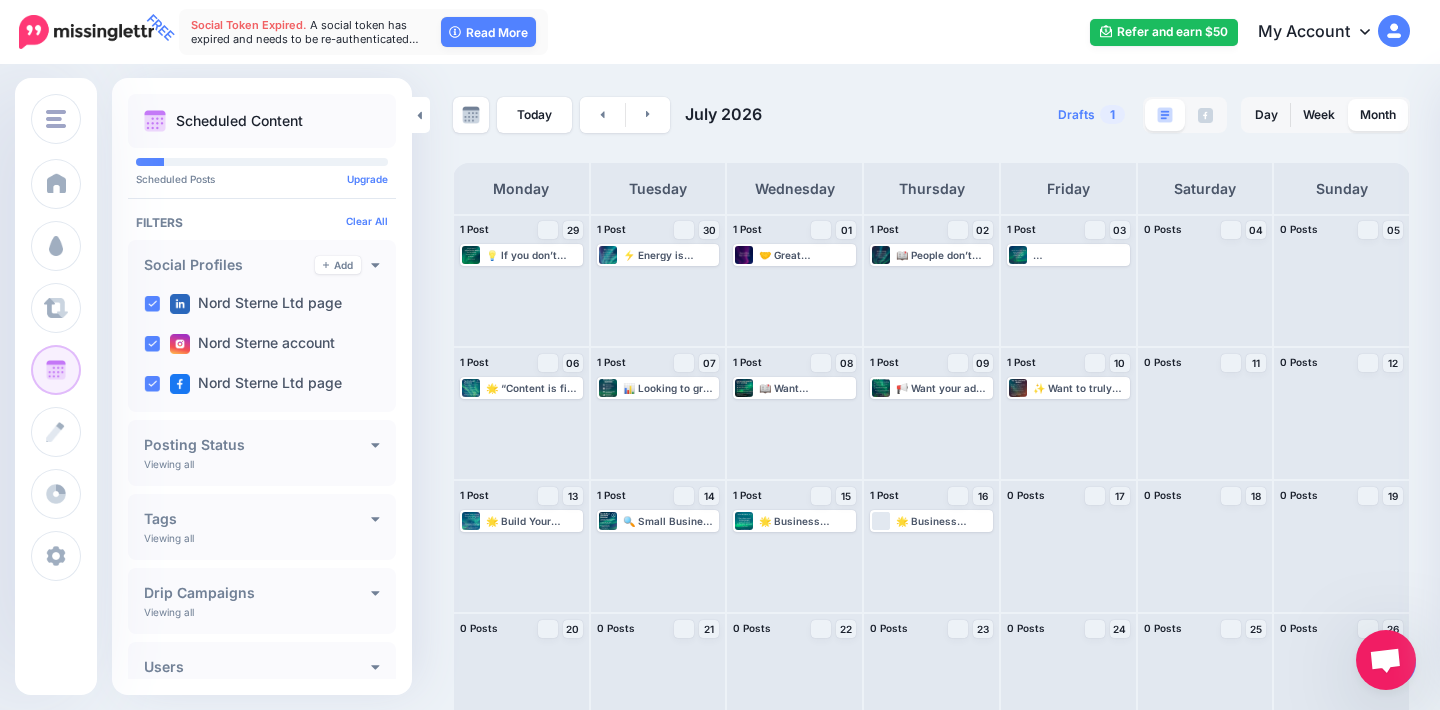 scroll, scrollTop: 0, scrollLeft: 0, axis: both 